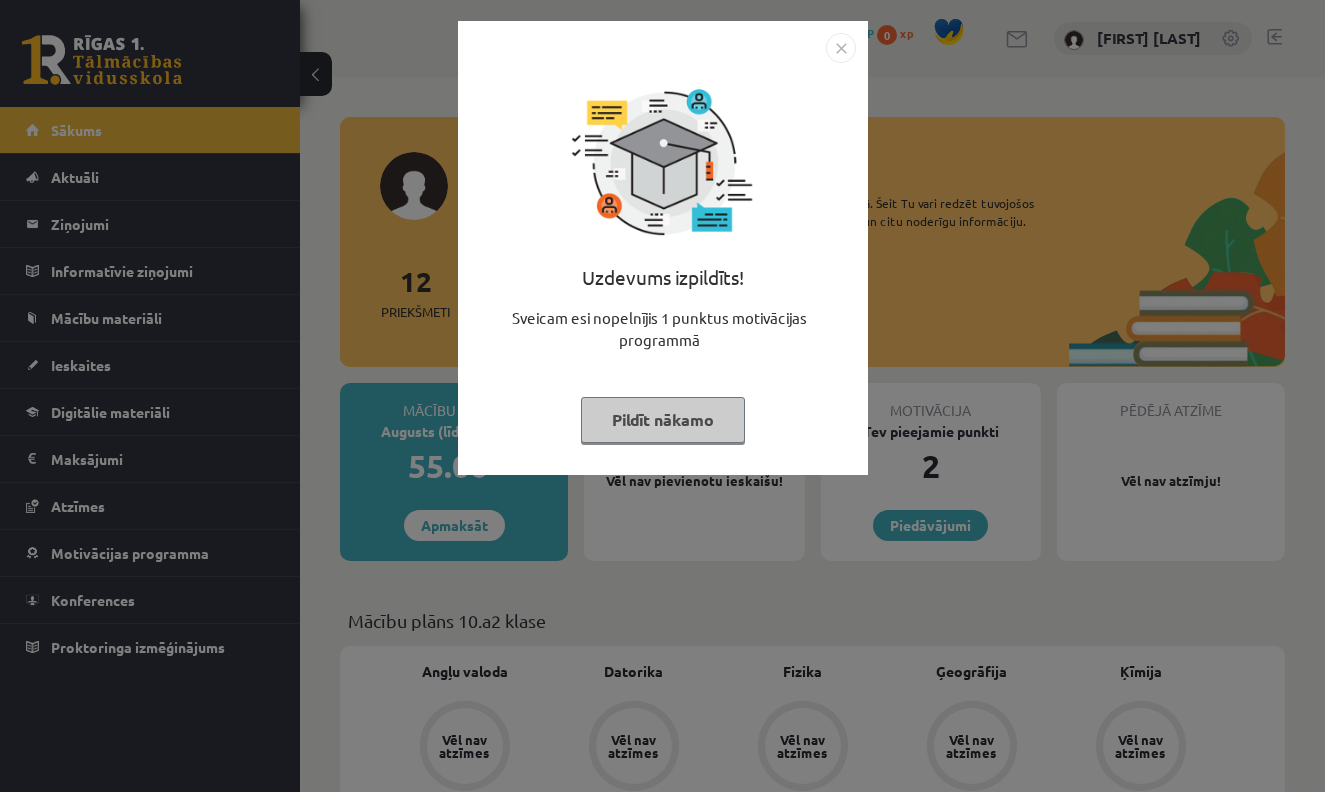 scroll, scrollTop: 0, scrollLeft: 0, axis: both 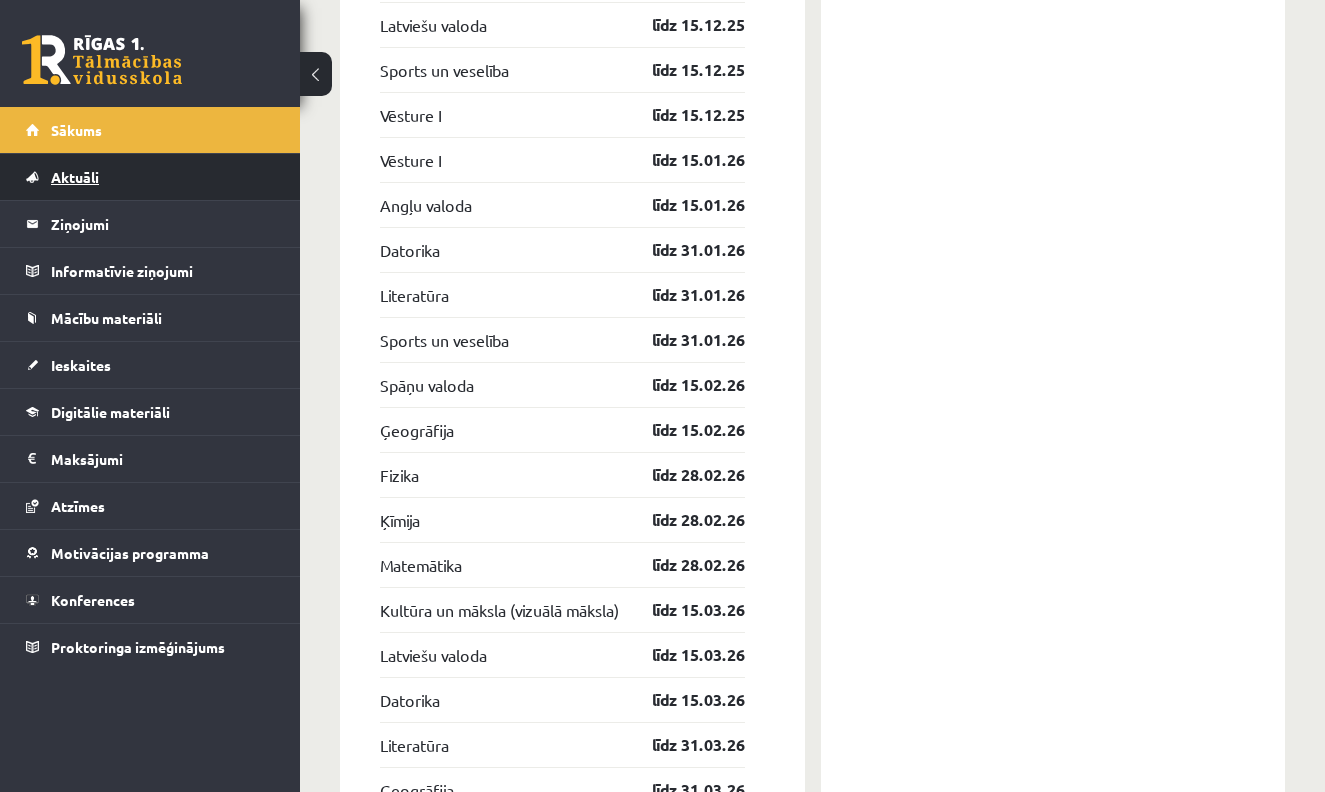 click on "Aktuāli" at bounding box center (75, 177) 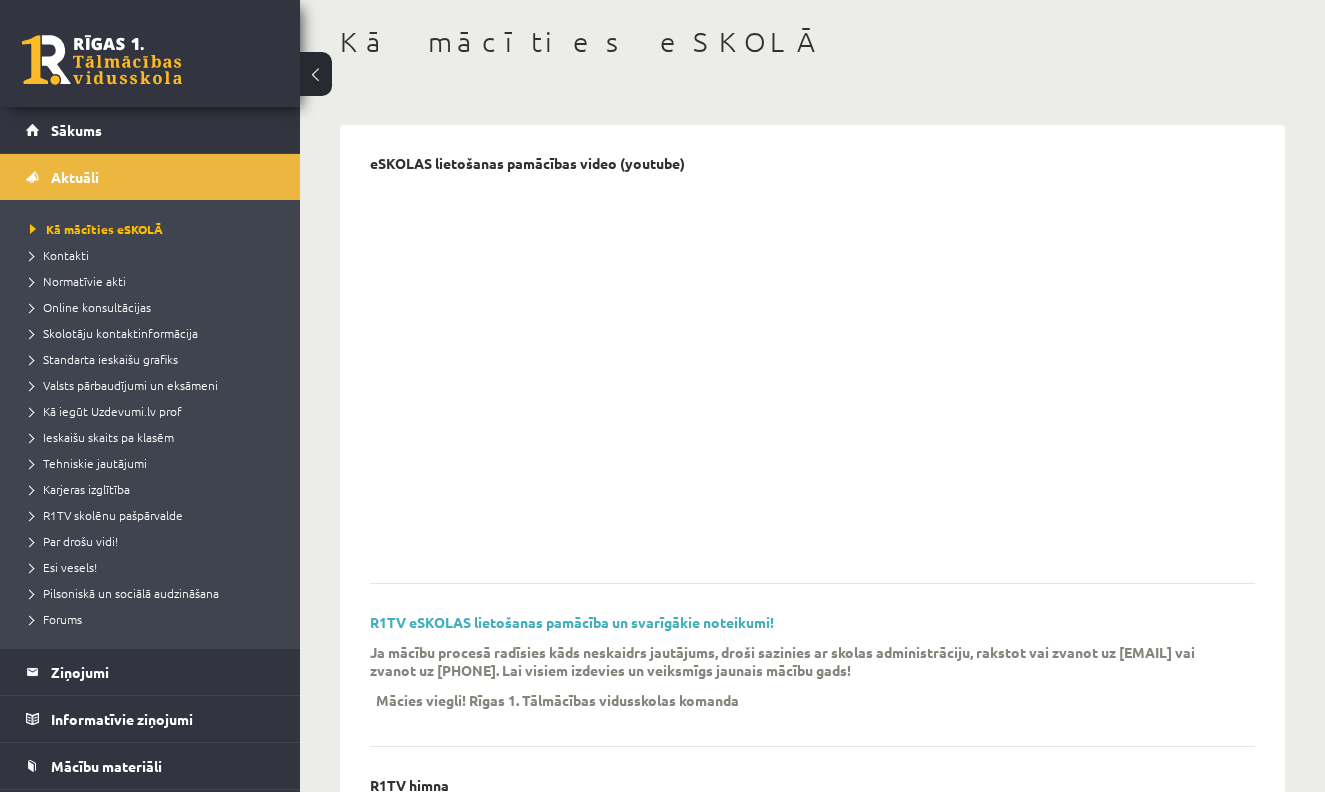 scroll, scrollTop: 90, scrollLeft: 1, axis: both 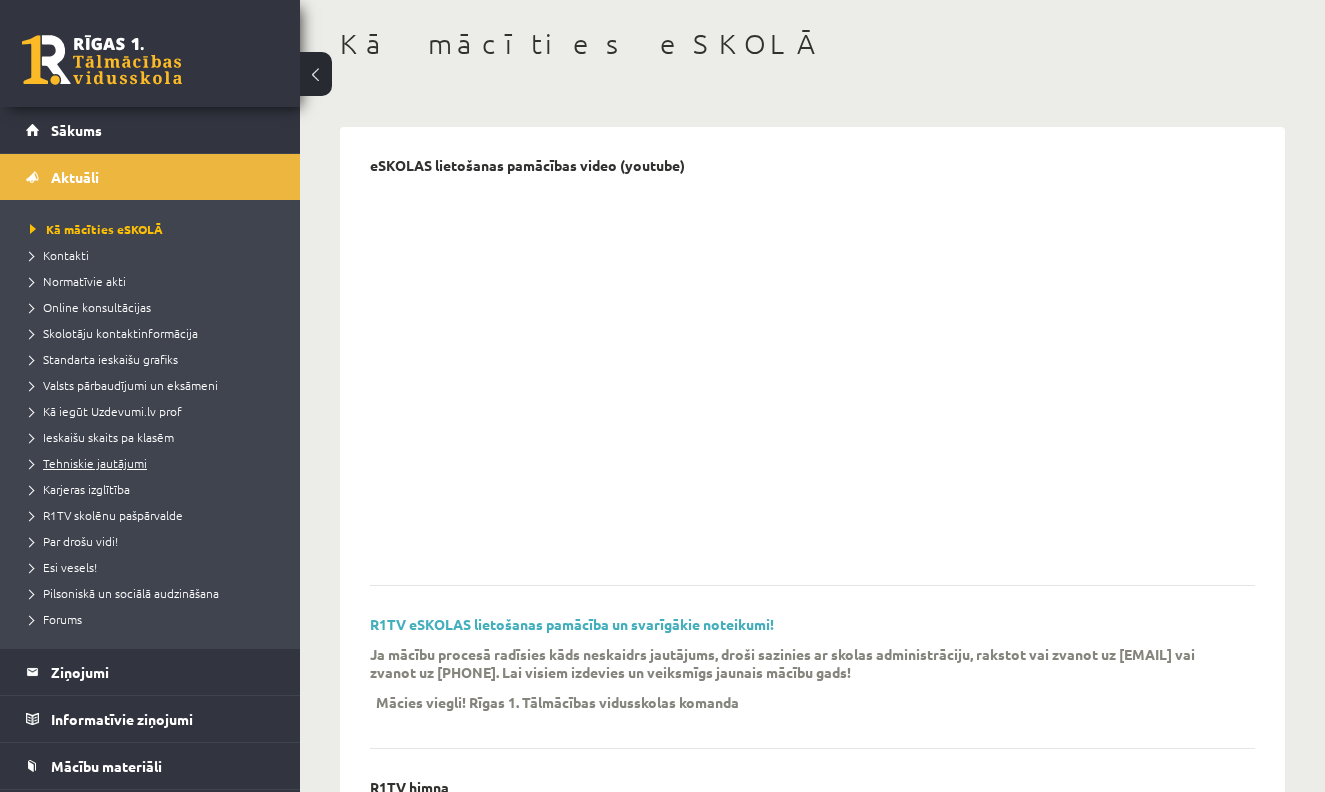 click on "Tehniskie jautājumi" at bounding box center (88, 463) 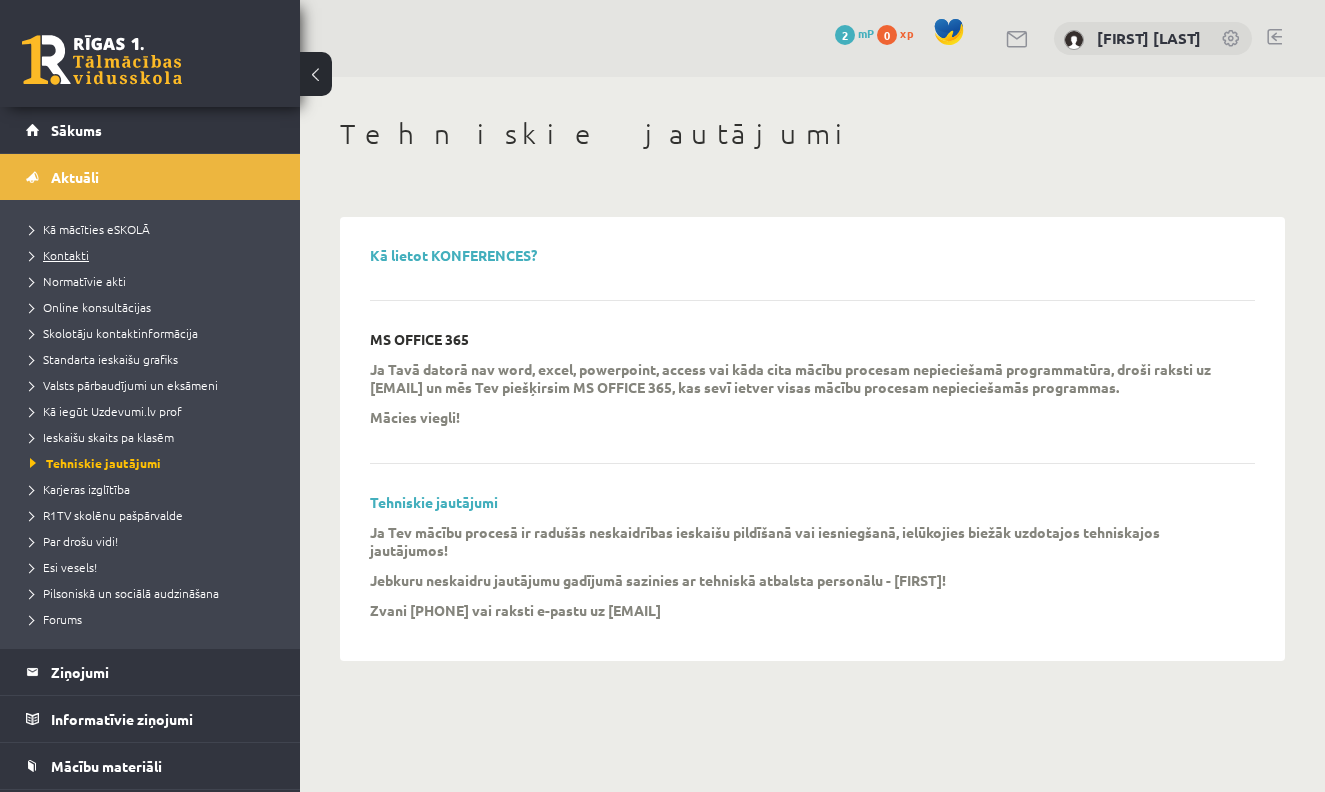 click on "Kontakti" at bounding box center (59, 255) 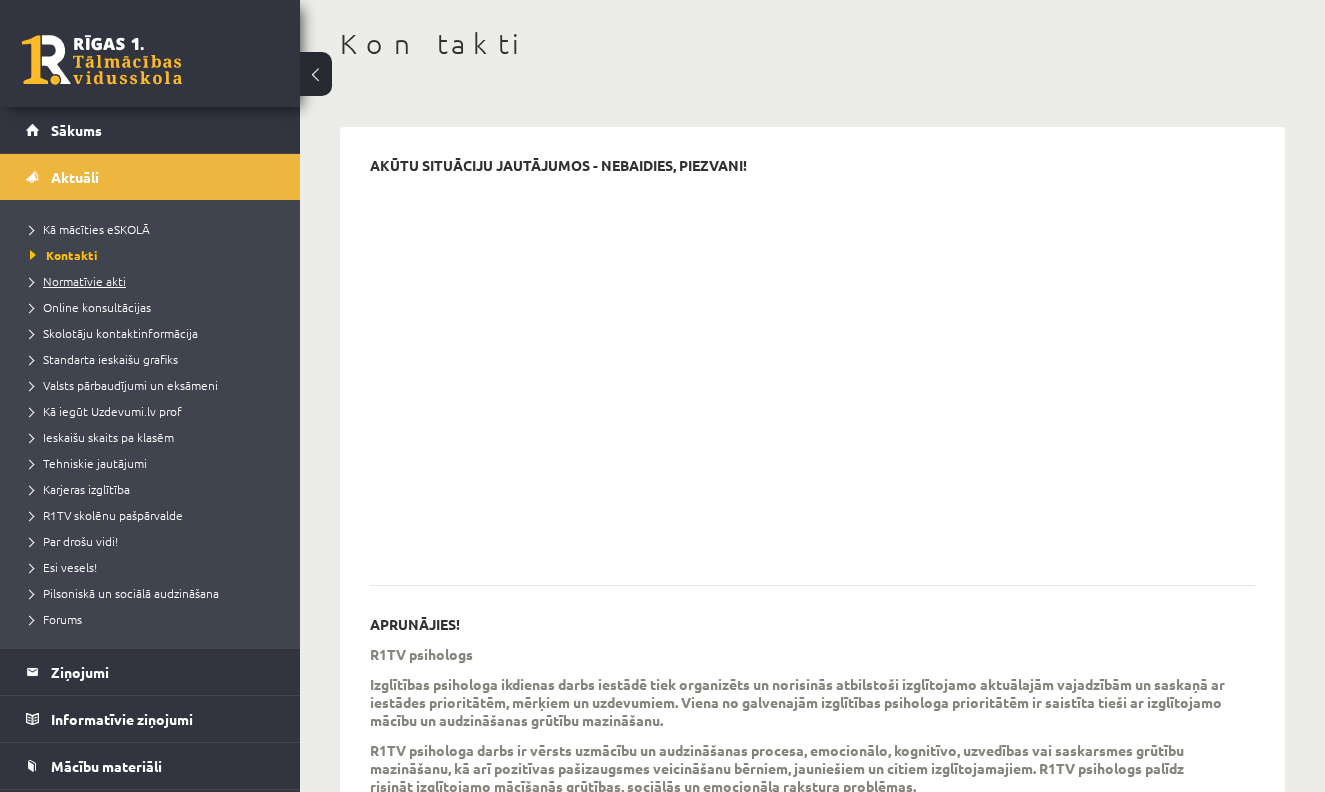 click on "Normatīvie akti" at bounding box center (78, 281) 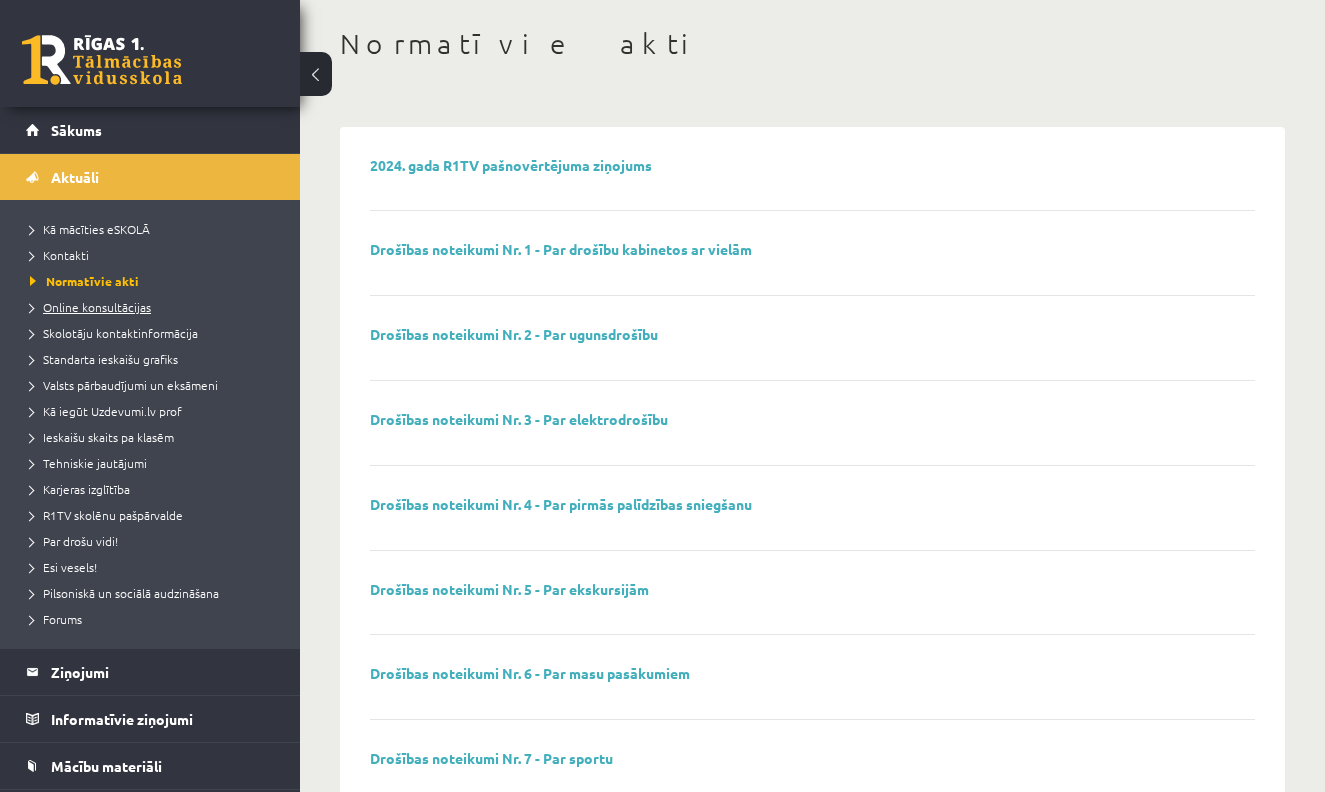 click on "Online konsultācijas" at bounding box center (90, 307) 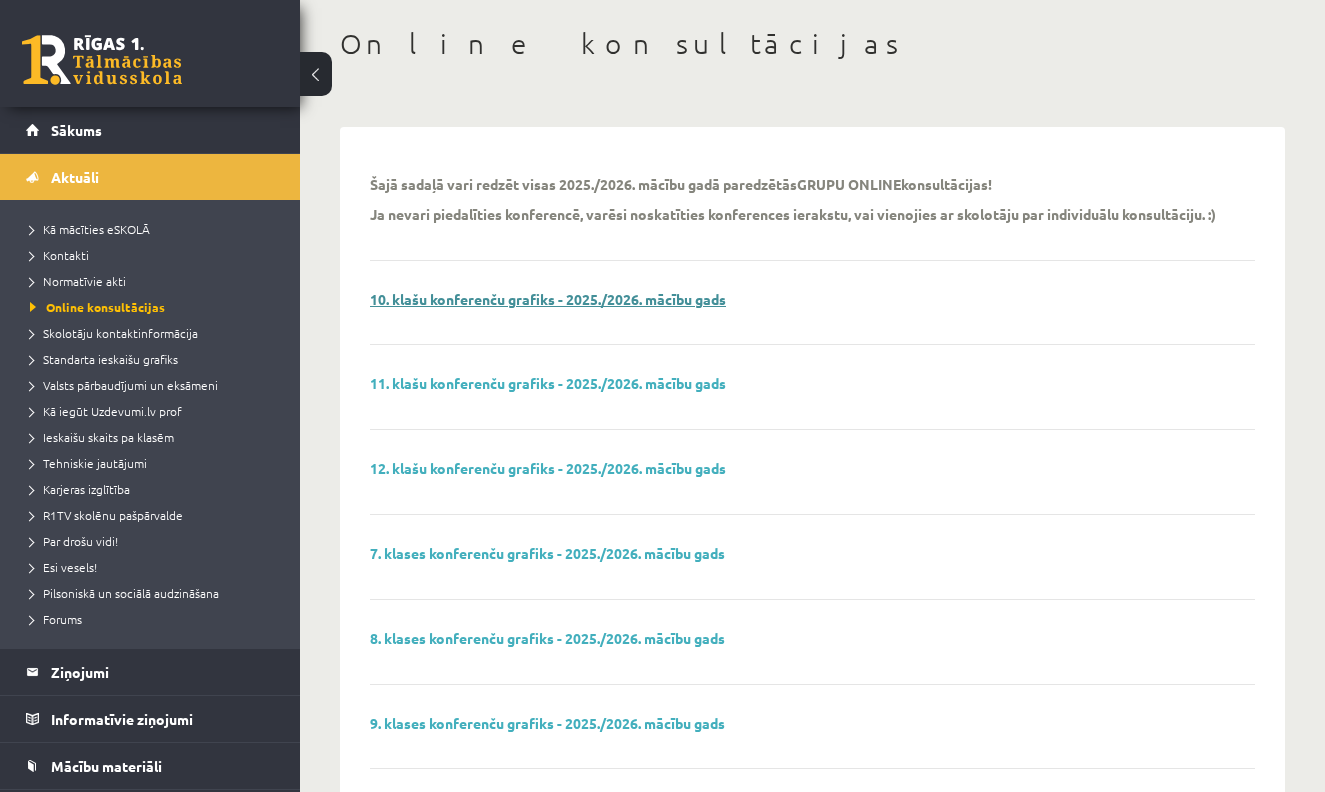 click on "10. klašu konferenču grafiks - 2025./2026. mācību gads" at bounding box center [548, 299] 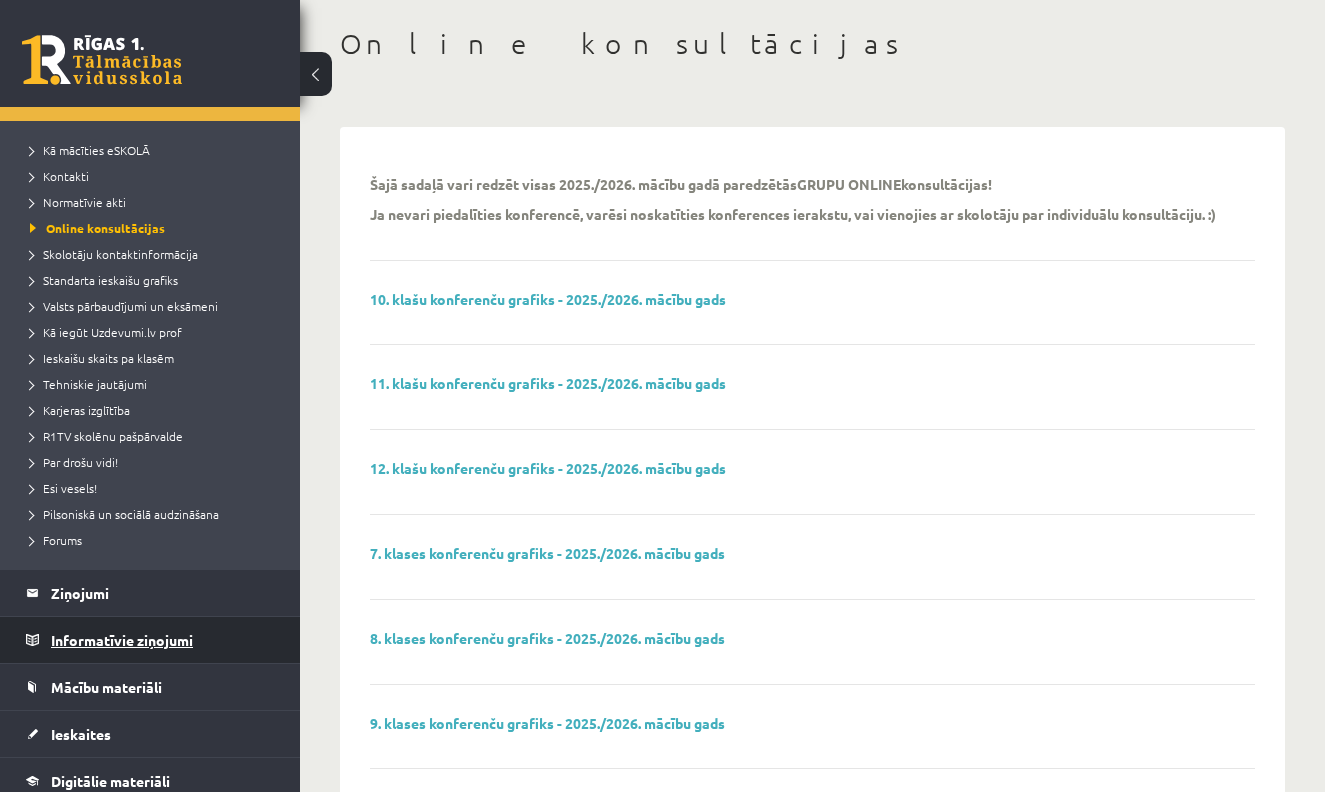 scroll, scrollTop: 80, scrollLeft: 0, axis: vertical 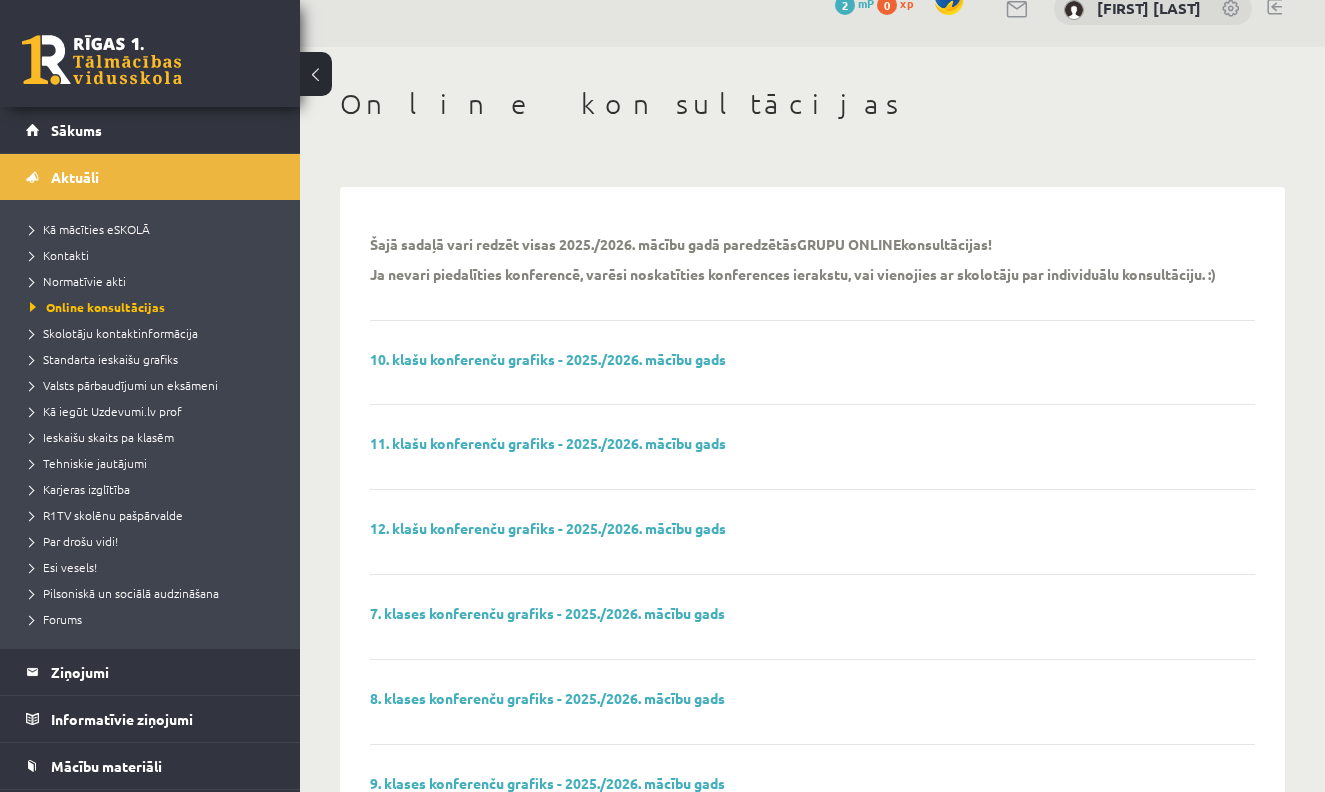 click at bounding box center (316, 74) 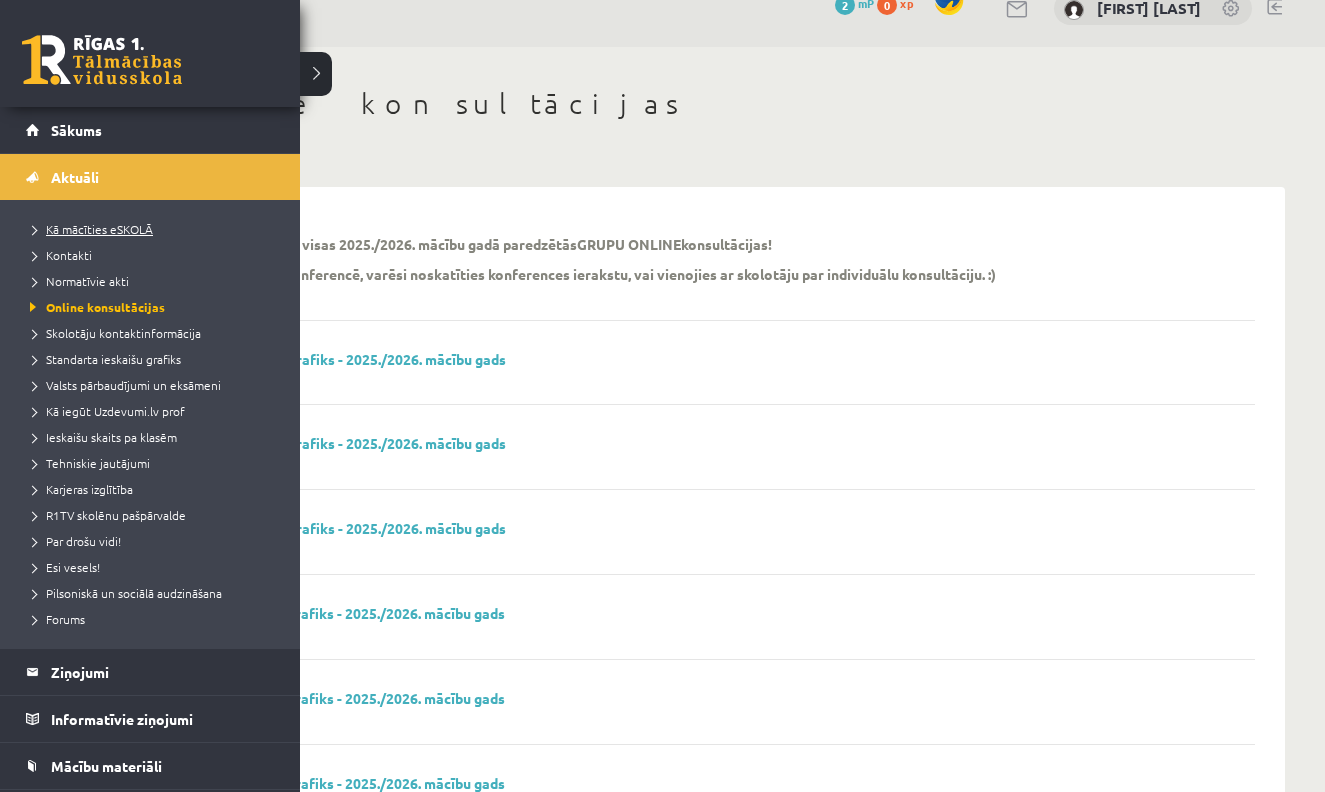 click on "Kā mācīties eSKOLĀ" at bounding box center (89, 229) 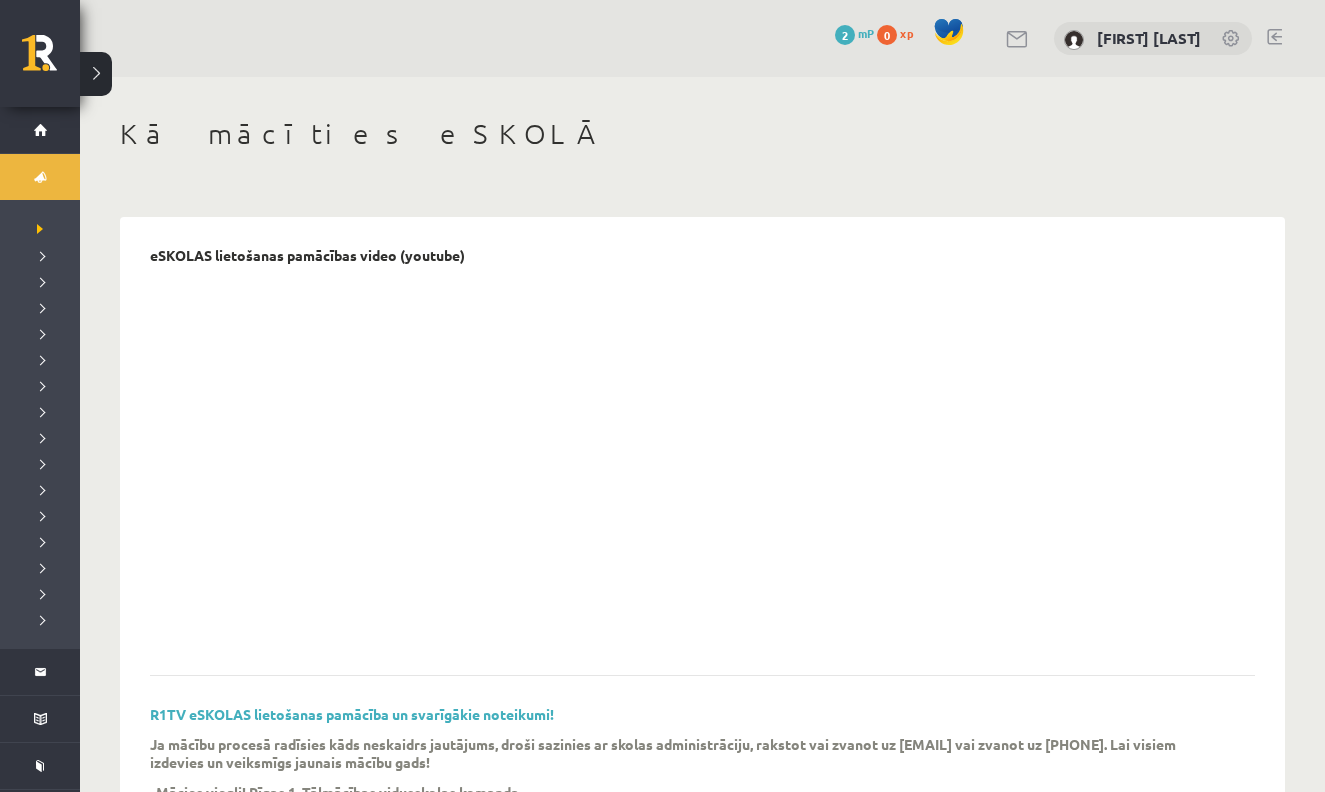 scroll, scrollTop: 0, scrollLeft: 0, axis: both 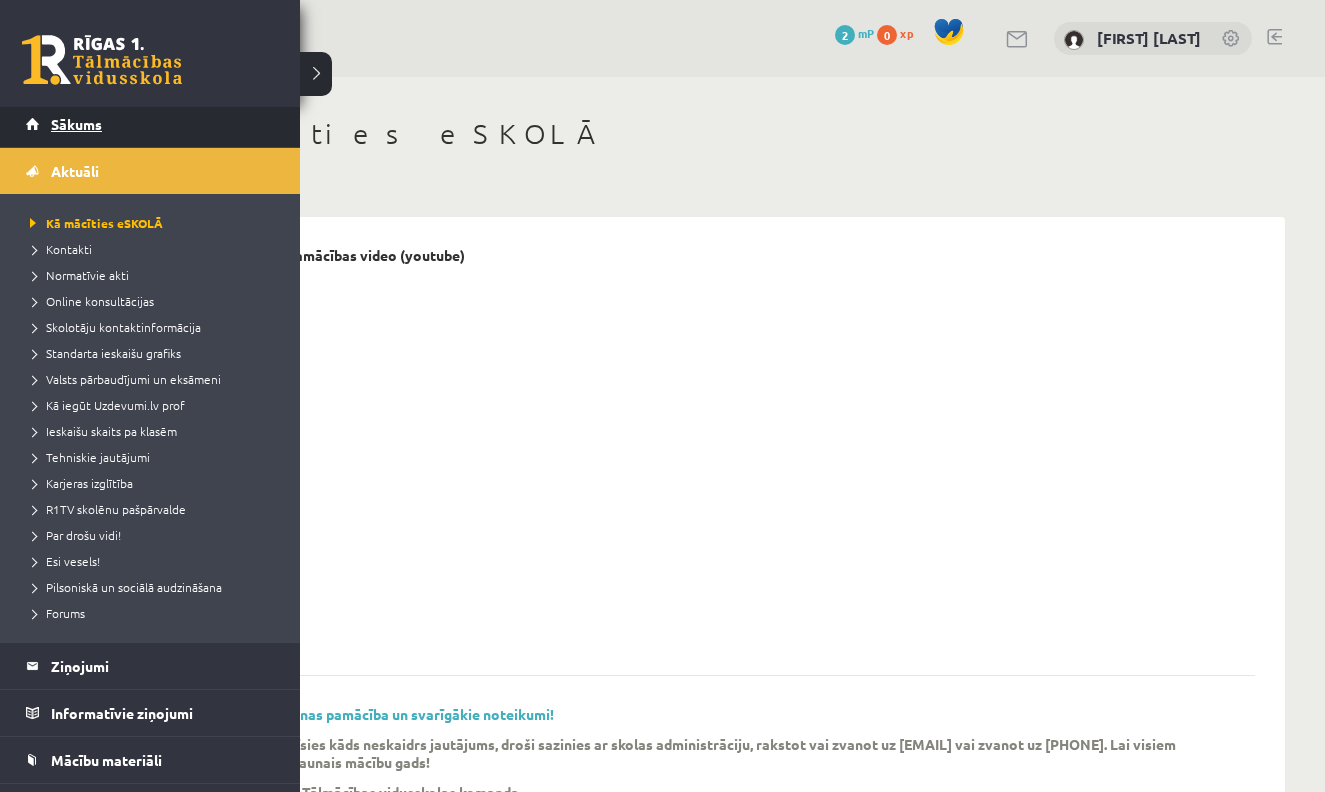 click on "Sākums" at bounding box center [150, 124] 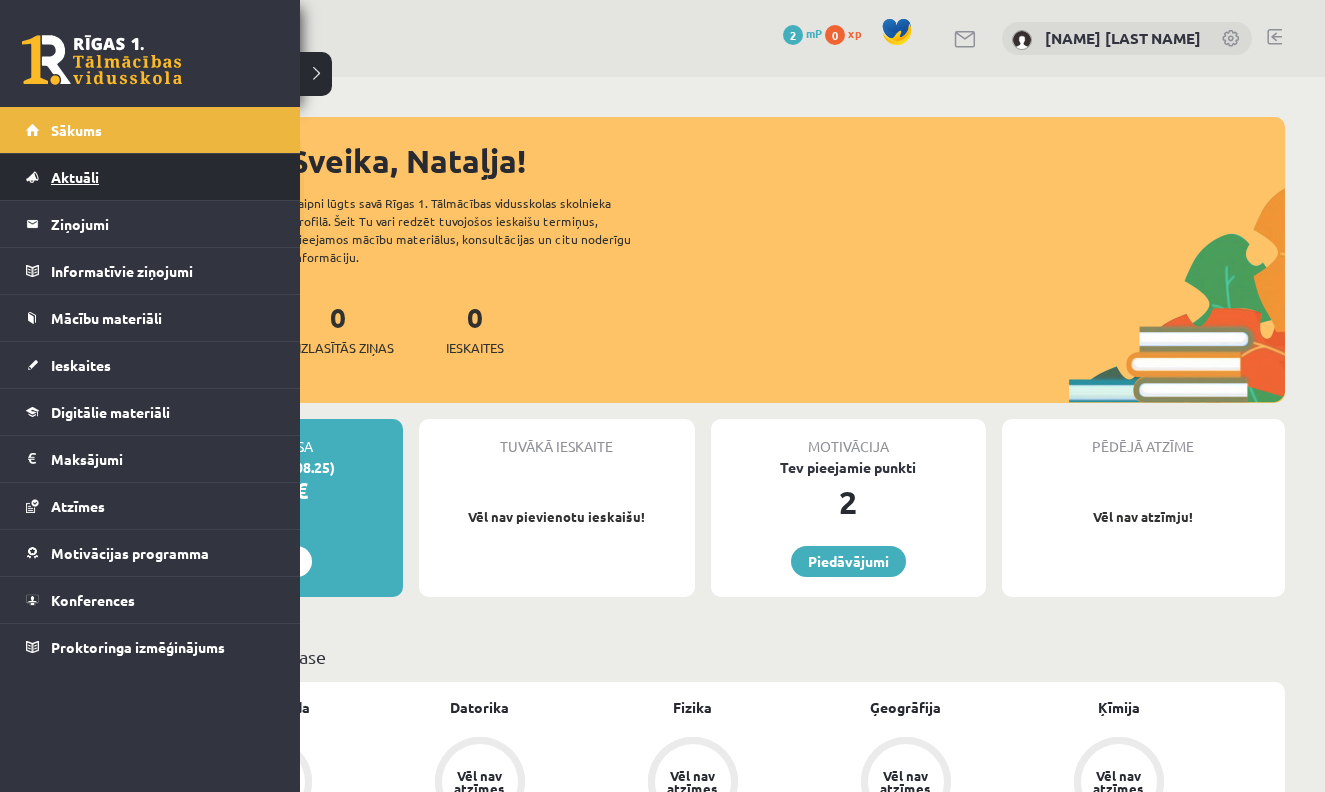 scroll, scrollTop: 0, scrollLeft: 0, axis: both 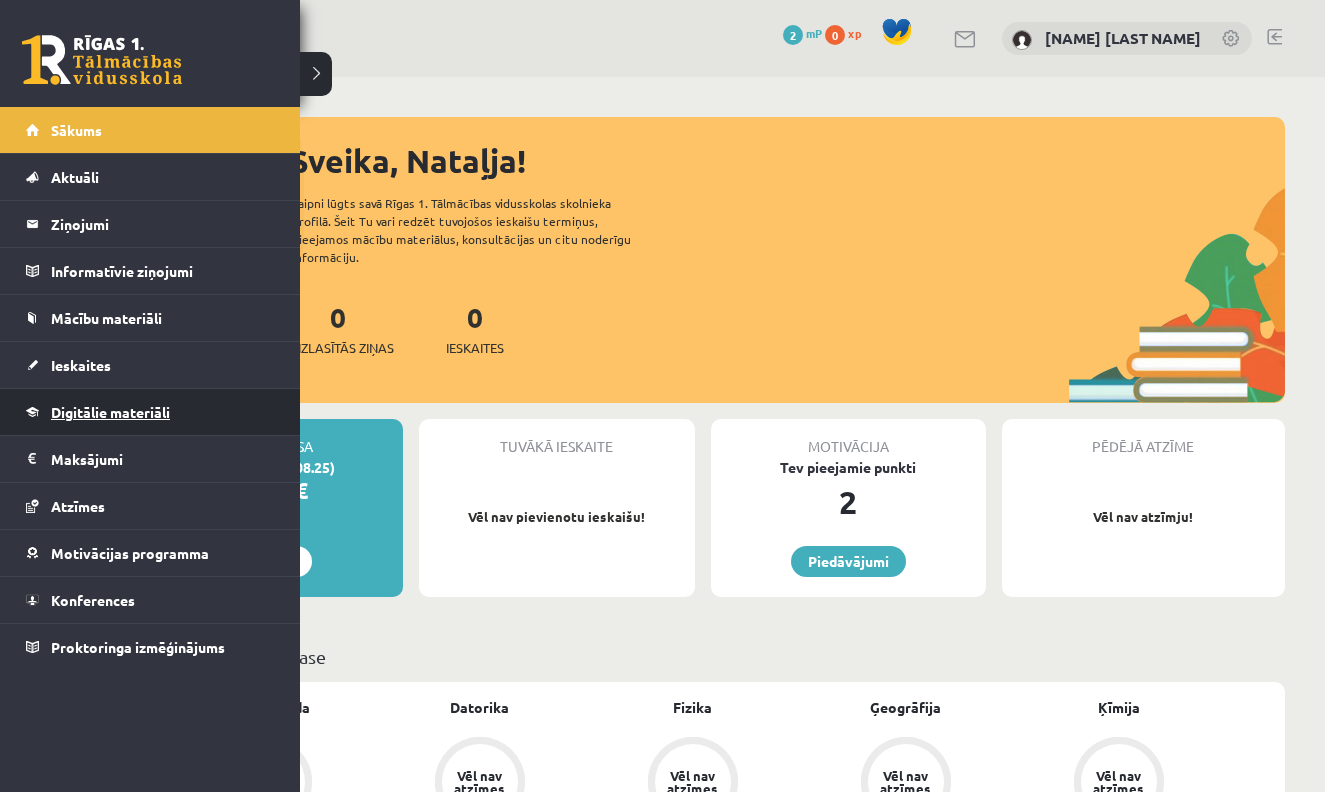 click on "Digitālie materiāli" at bounding box center [110, 412] 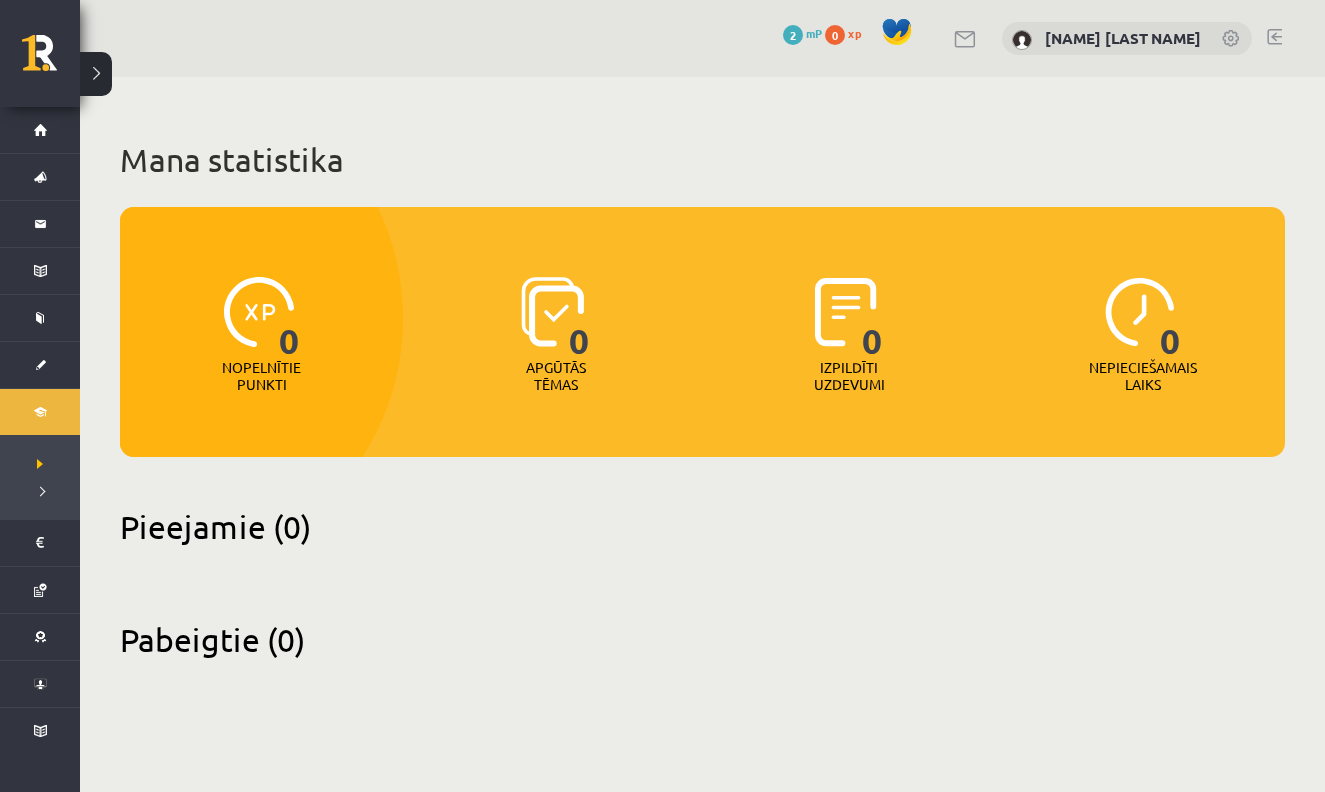 scroll, scrollTop: 0, scrollLeft: 0, axis: both 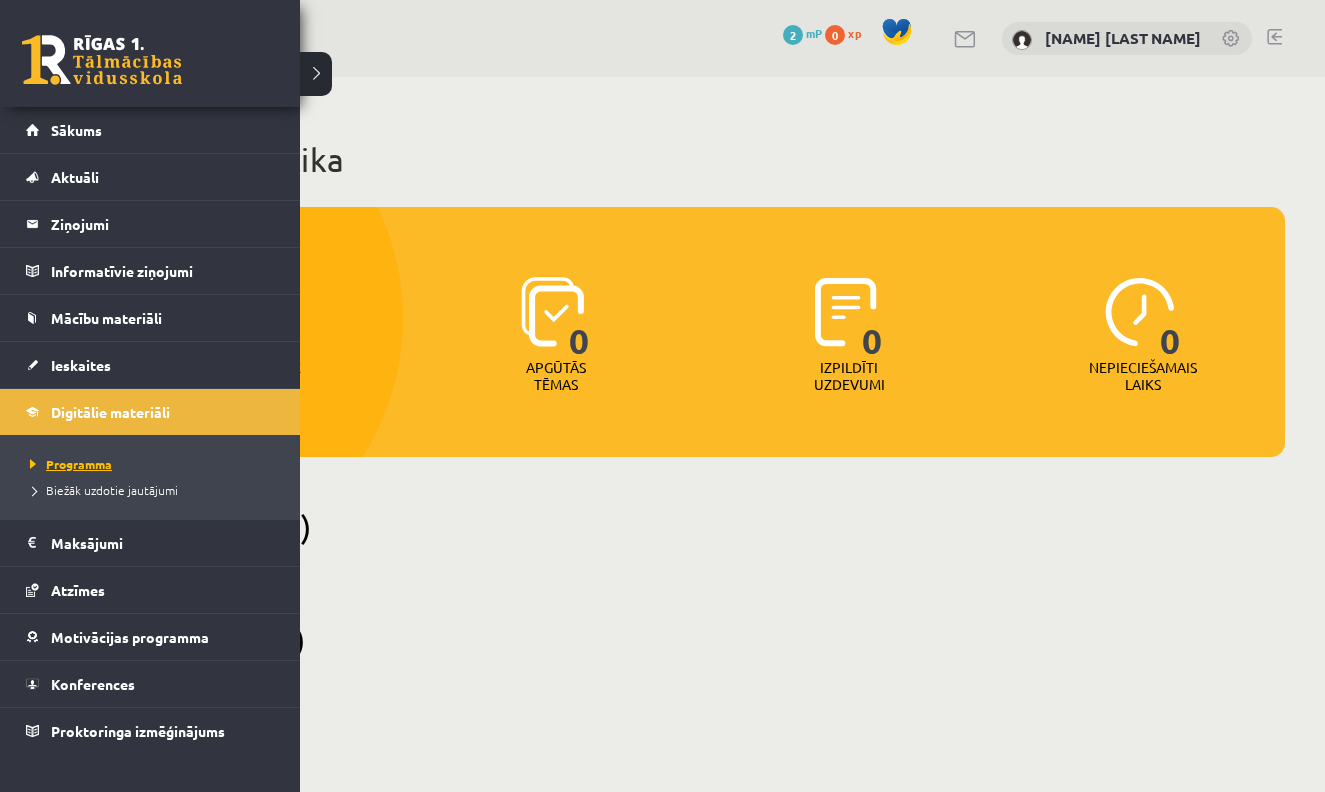 click on "Programma" at bounding box center (68, 464) 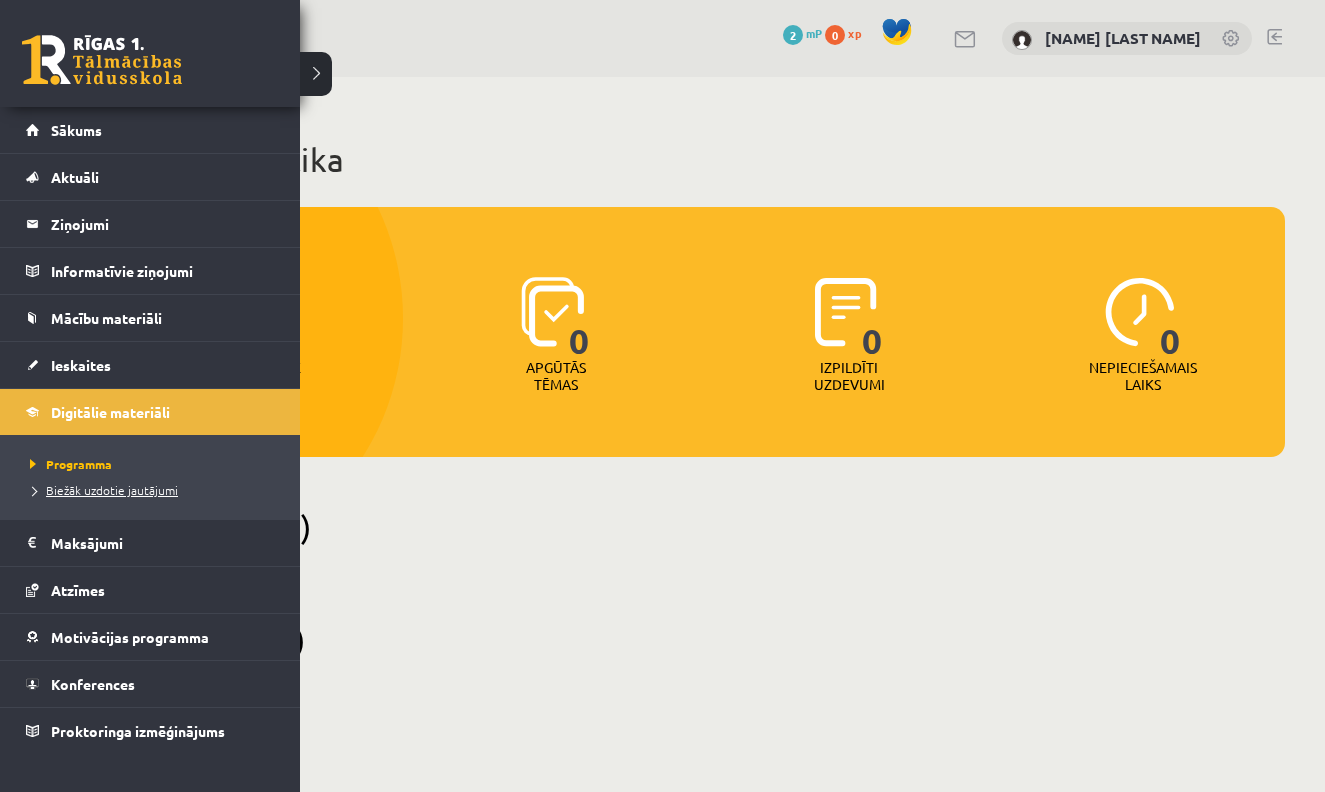 click on "Biežāk uzdotie jautājumi" at bounding box center (101, 490) 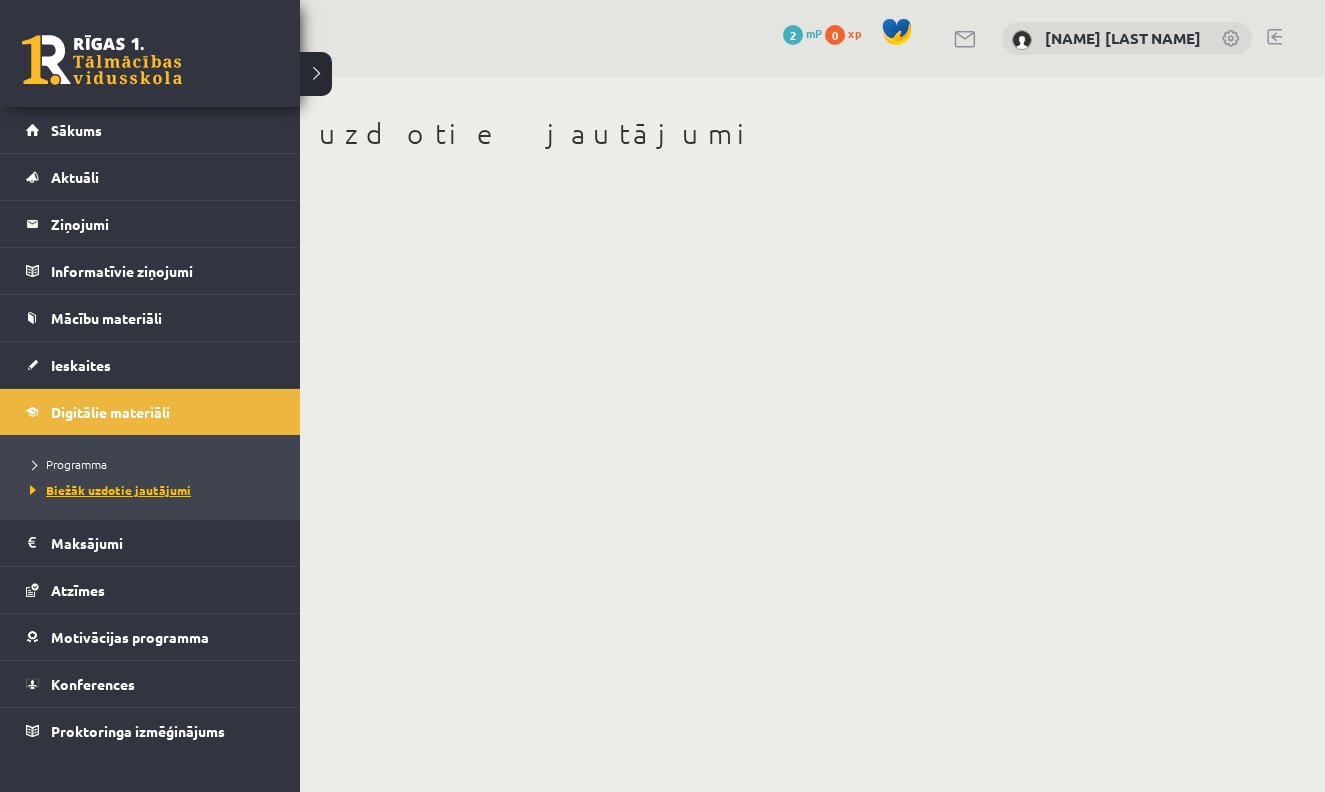 click on "Biežāk uzdotie jautājumi" at bounding box center [108, 490] 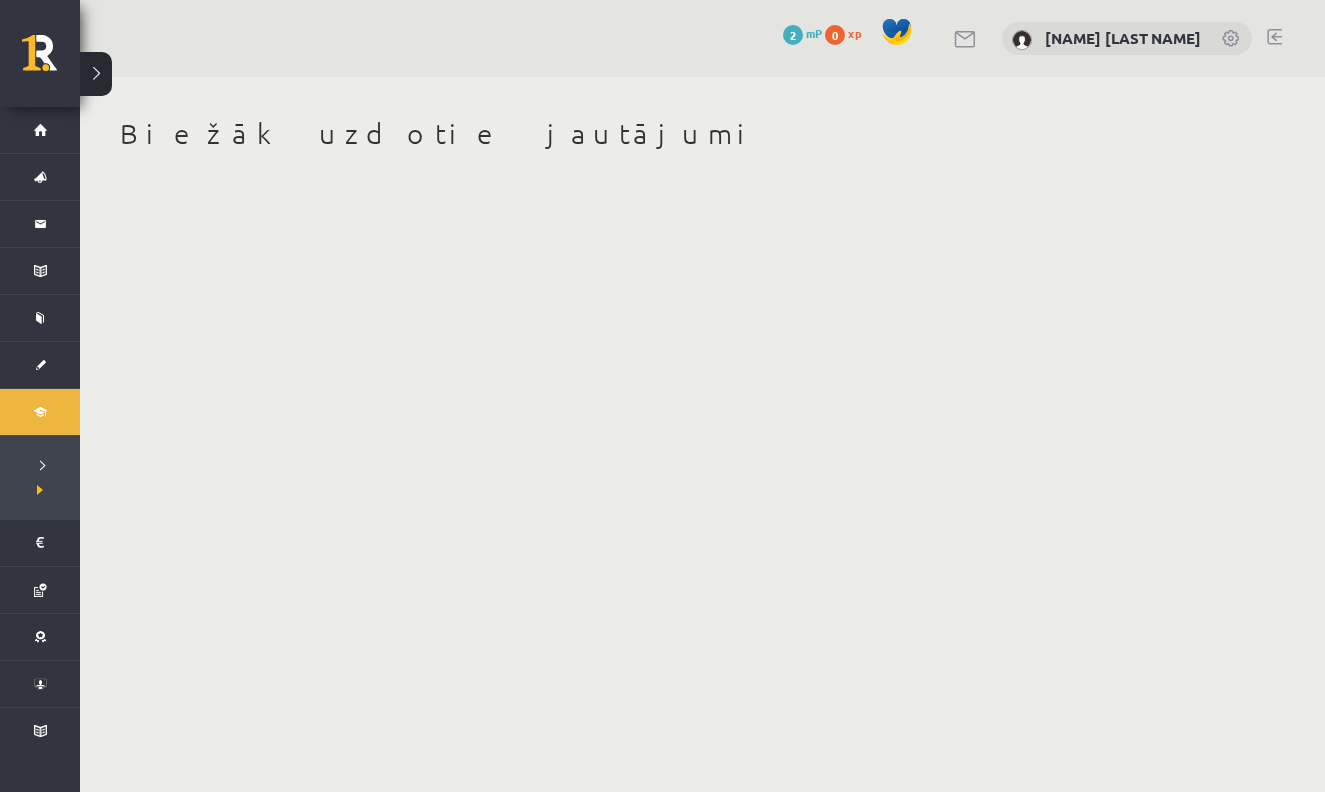 scroll, scrollTop: 0, scrollLeft: 0, axis: both 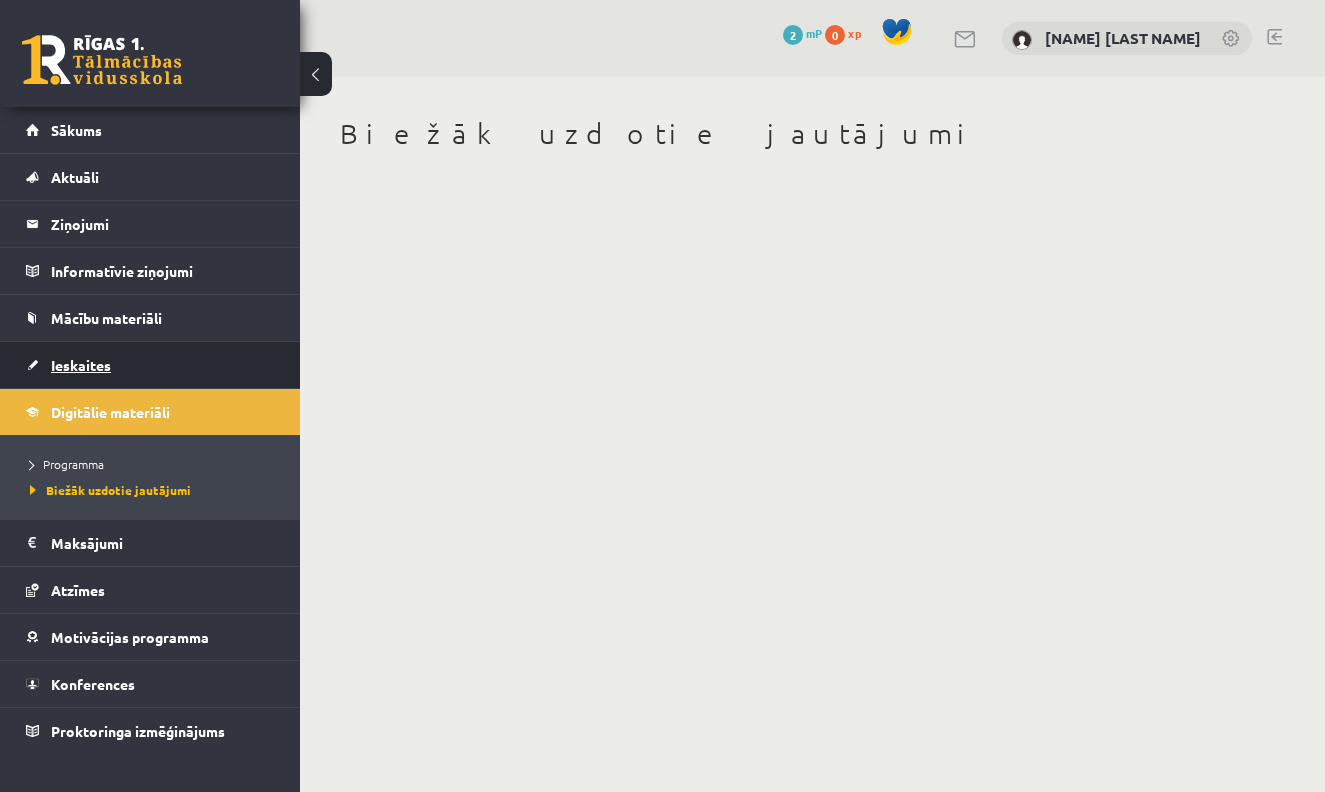 click on "Ieskaites" at bounding box center [81, 365] 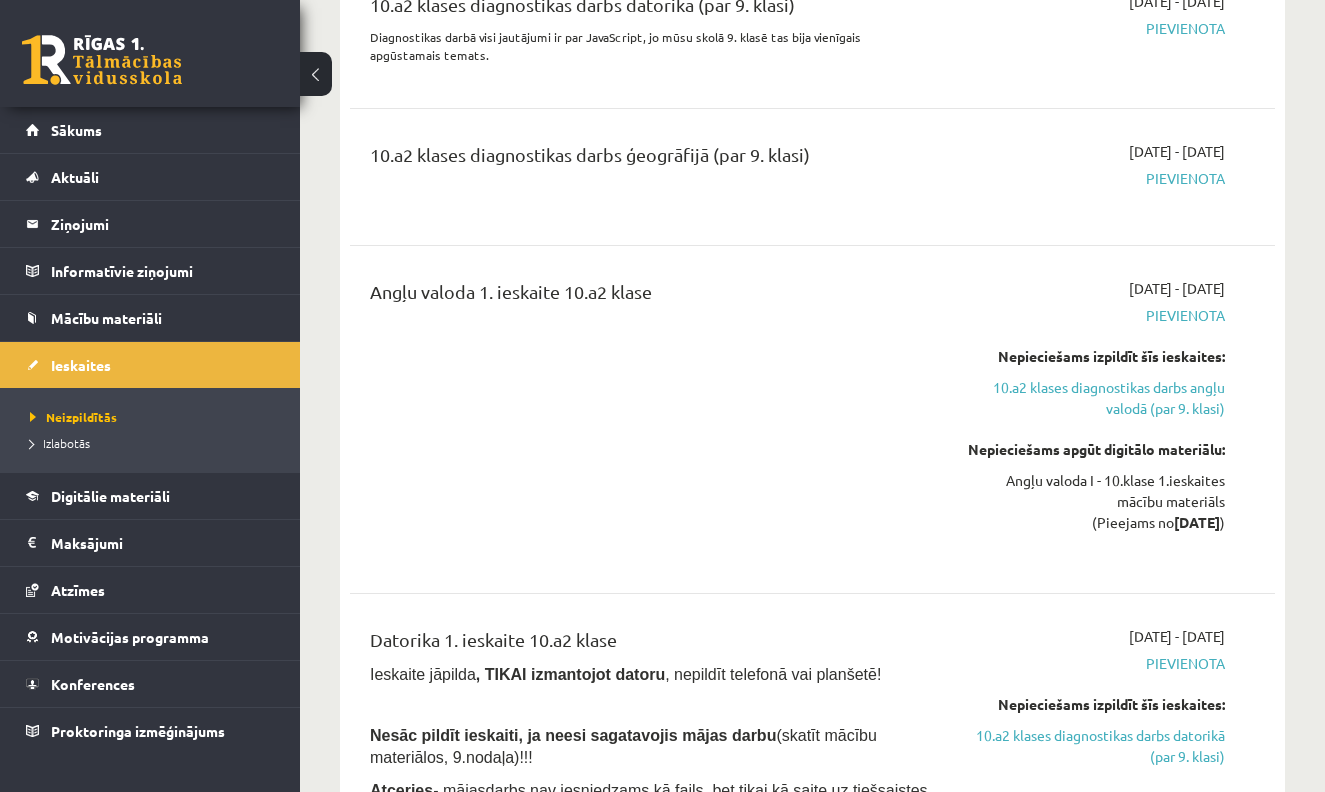 scroll, scrollTop: 433, scrollLeft: 0, axis: vertical 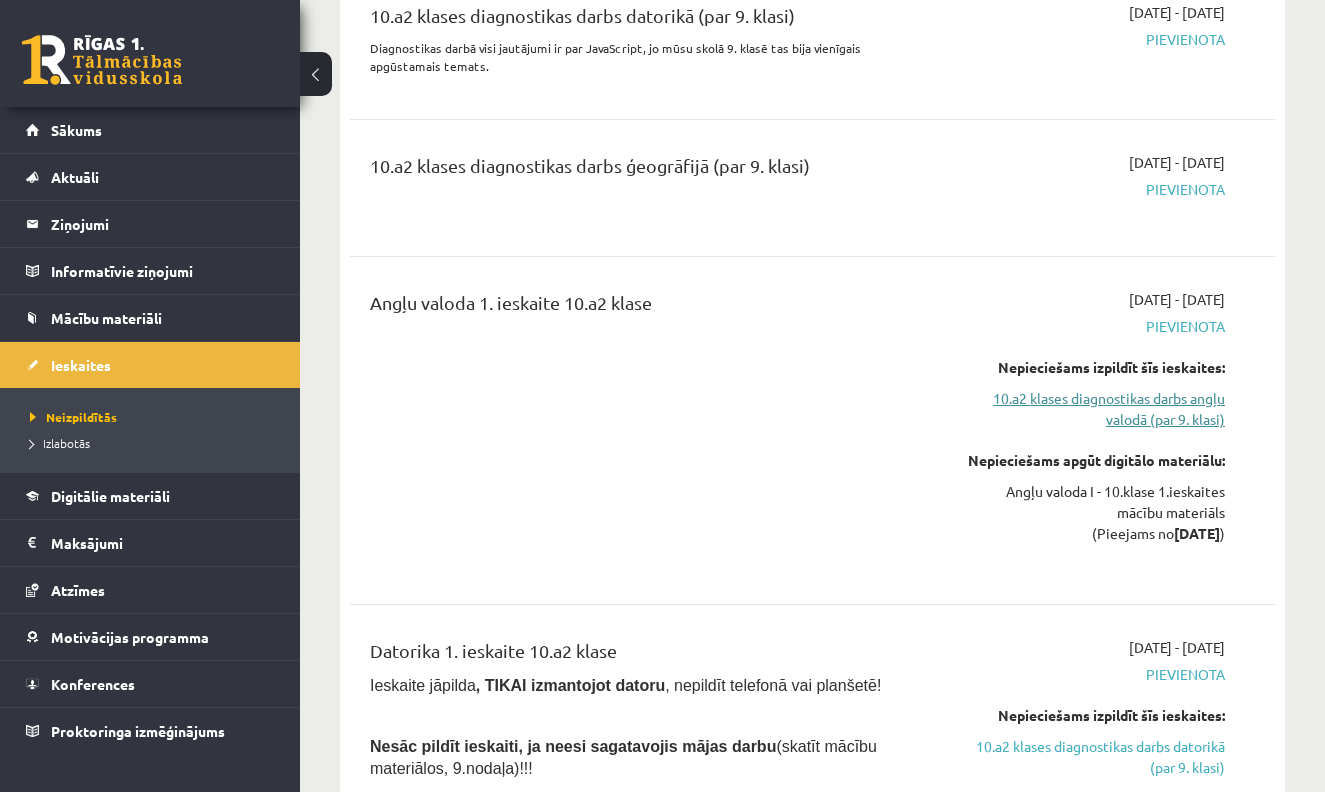 click on "10.a2 klases diagnostikas darbs angļu valodā (par 9. klasi)" at bounding box center [1092, 409] 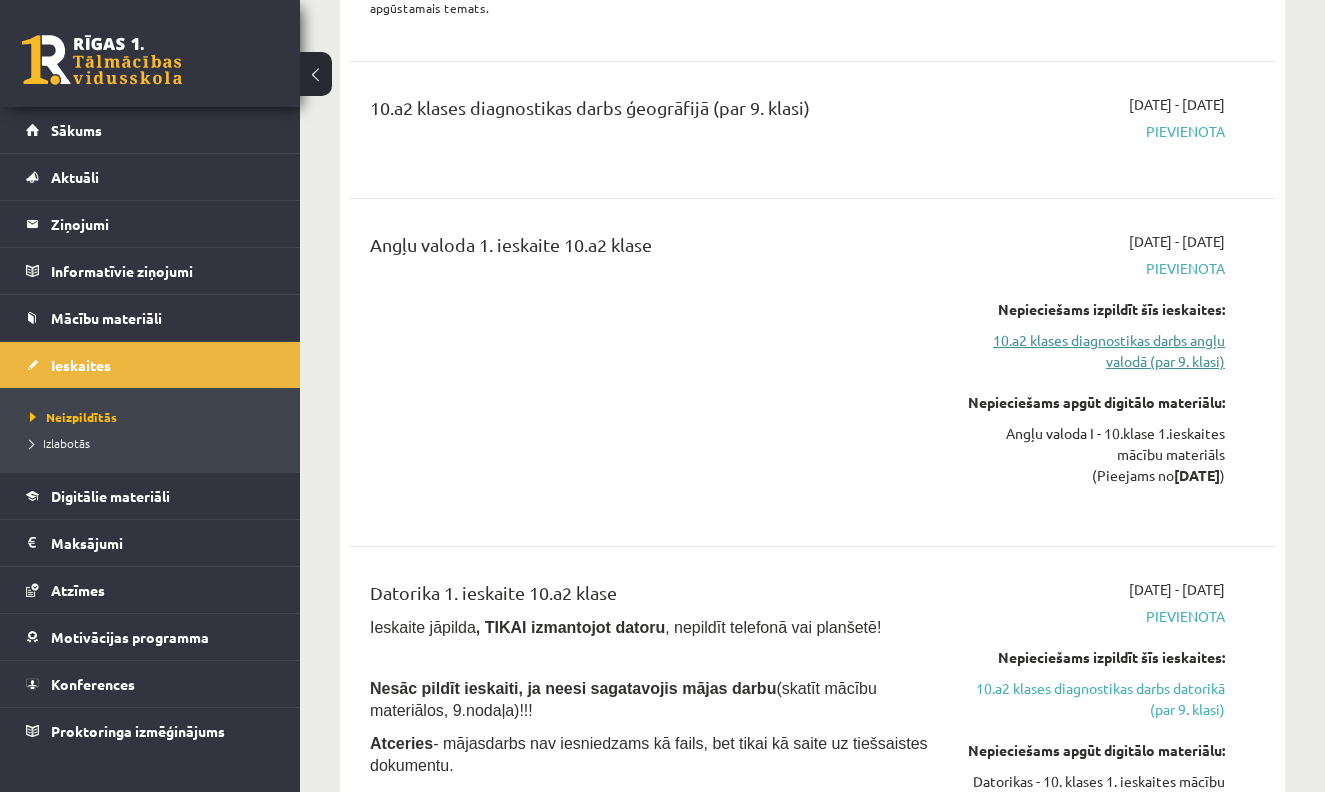 scroll, scrollTop: 474, scrollLeft: 0, axis: vertical 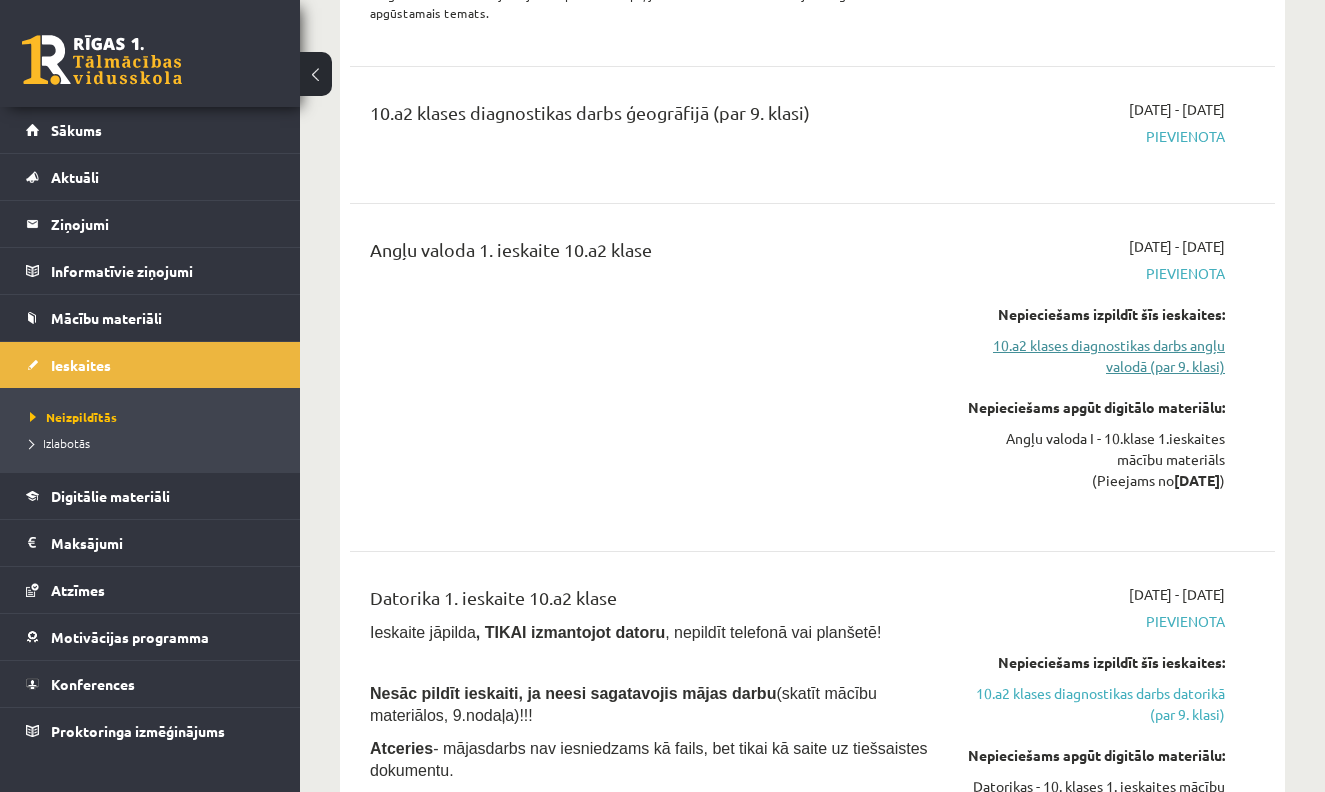 click on "10.a2 klases diagnostikas darbs angļu valodā (par 9. klasi)" at bounding box center [1092, 356] 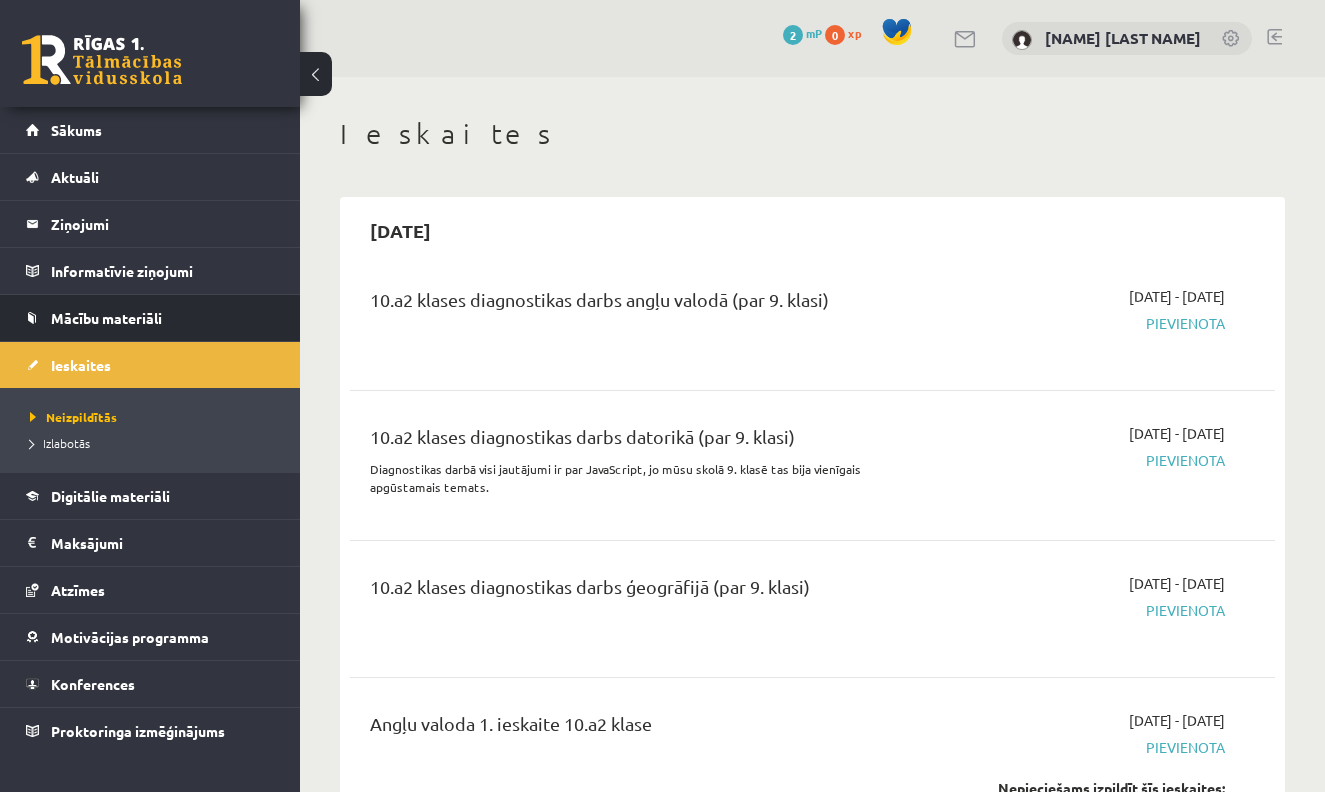 scroll, scrollTop: 0, scrollLeft: 0, axis: both 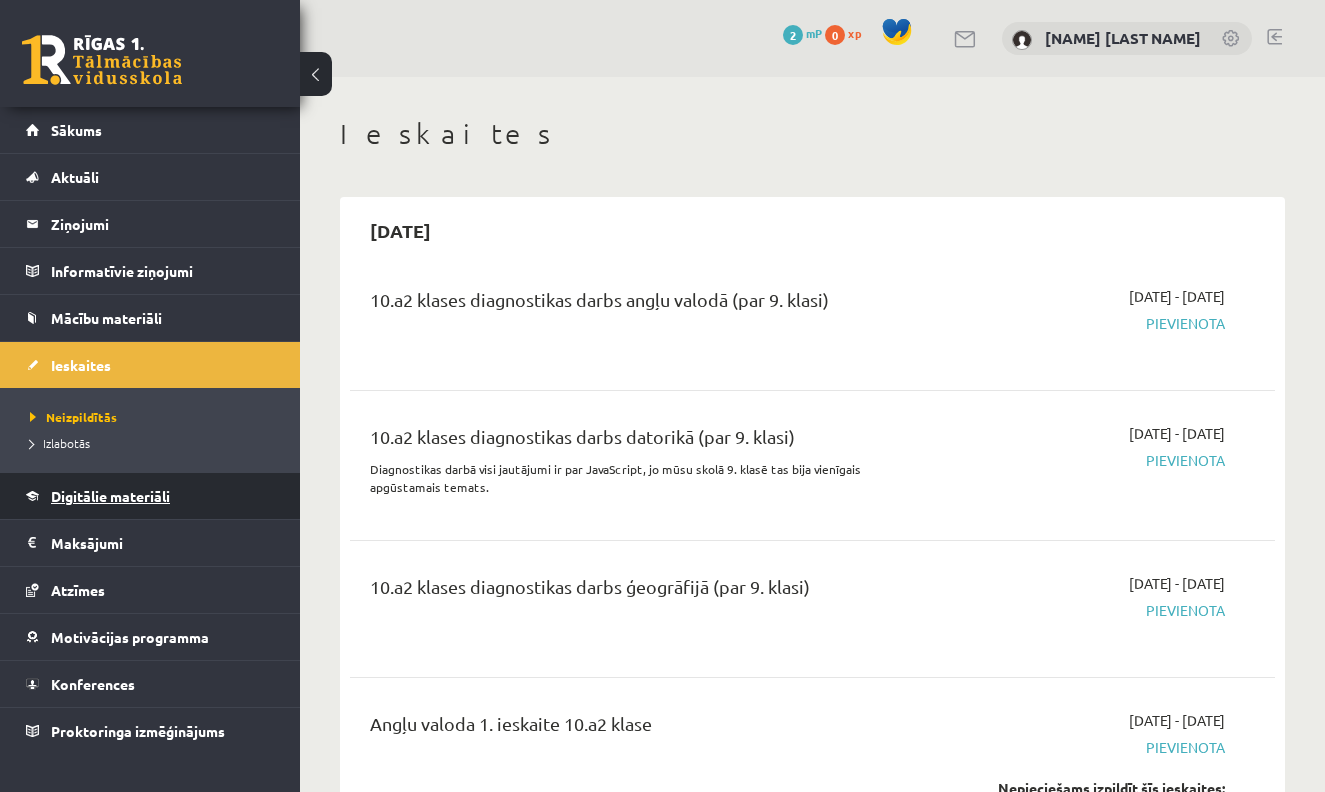 click on "Digitālie materiāli" at bounding box center [110, 496] 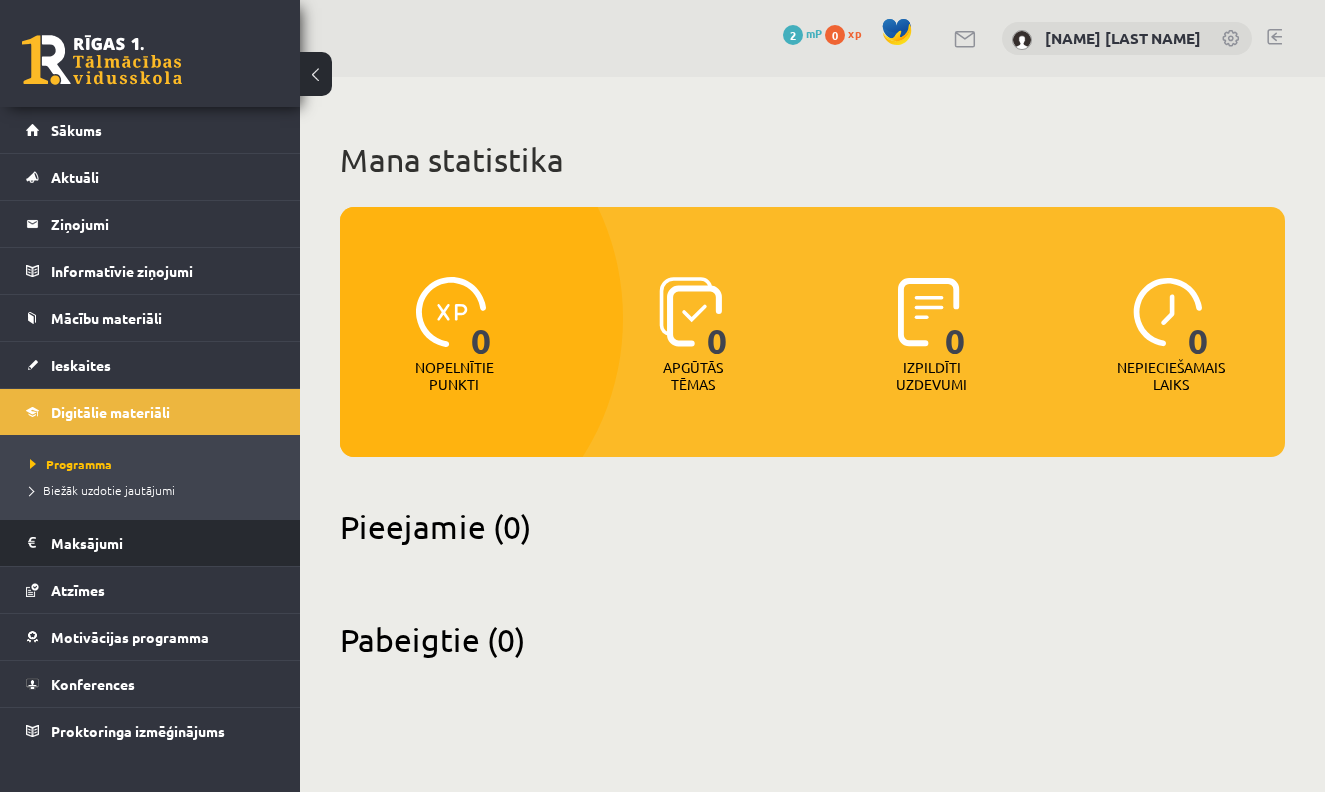 scroll, scrollTop: 0, scrollLeft: 0, axis: both 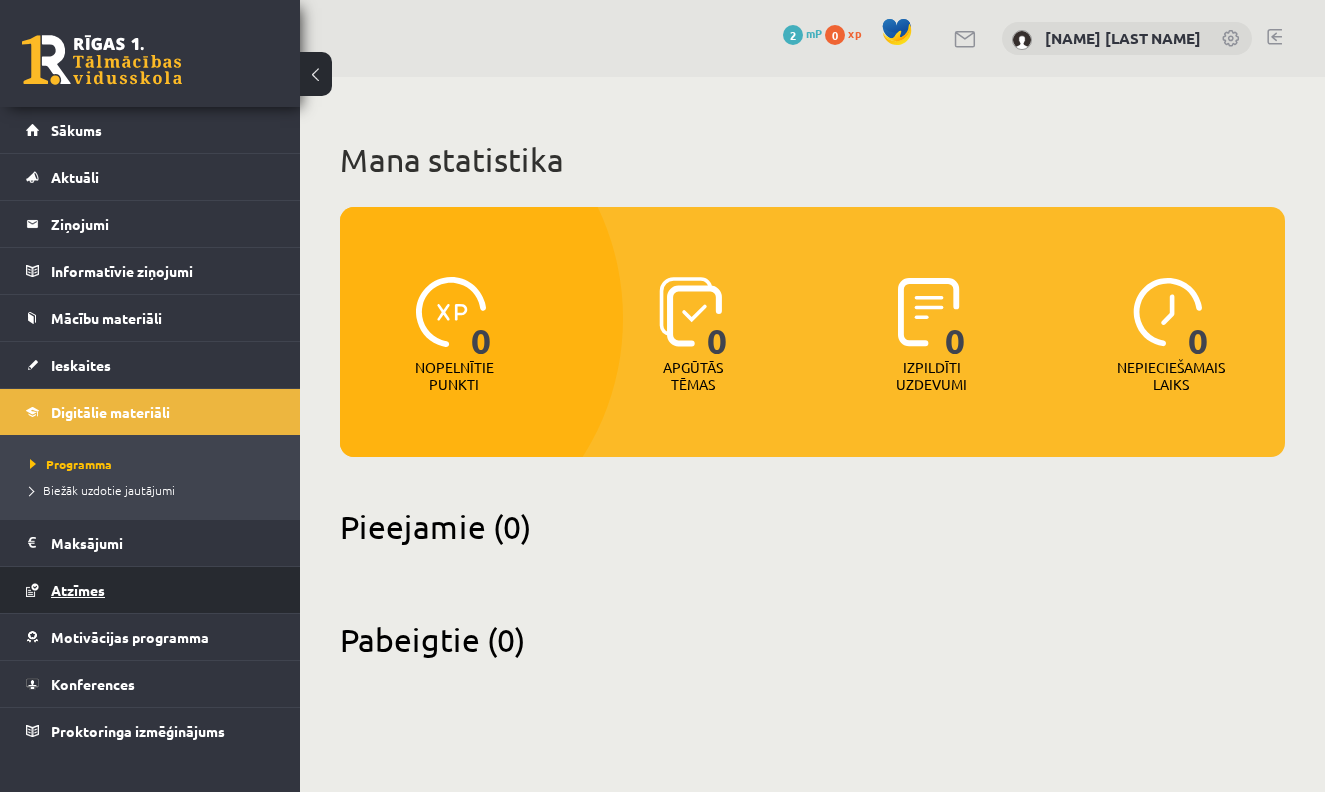 click on "Atzīmes" at bounding box center [78, 590] 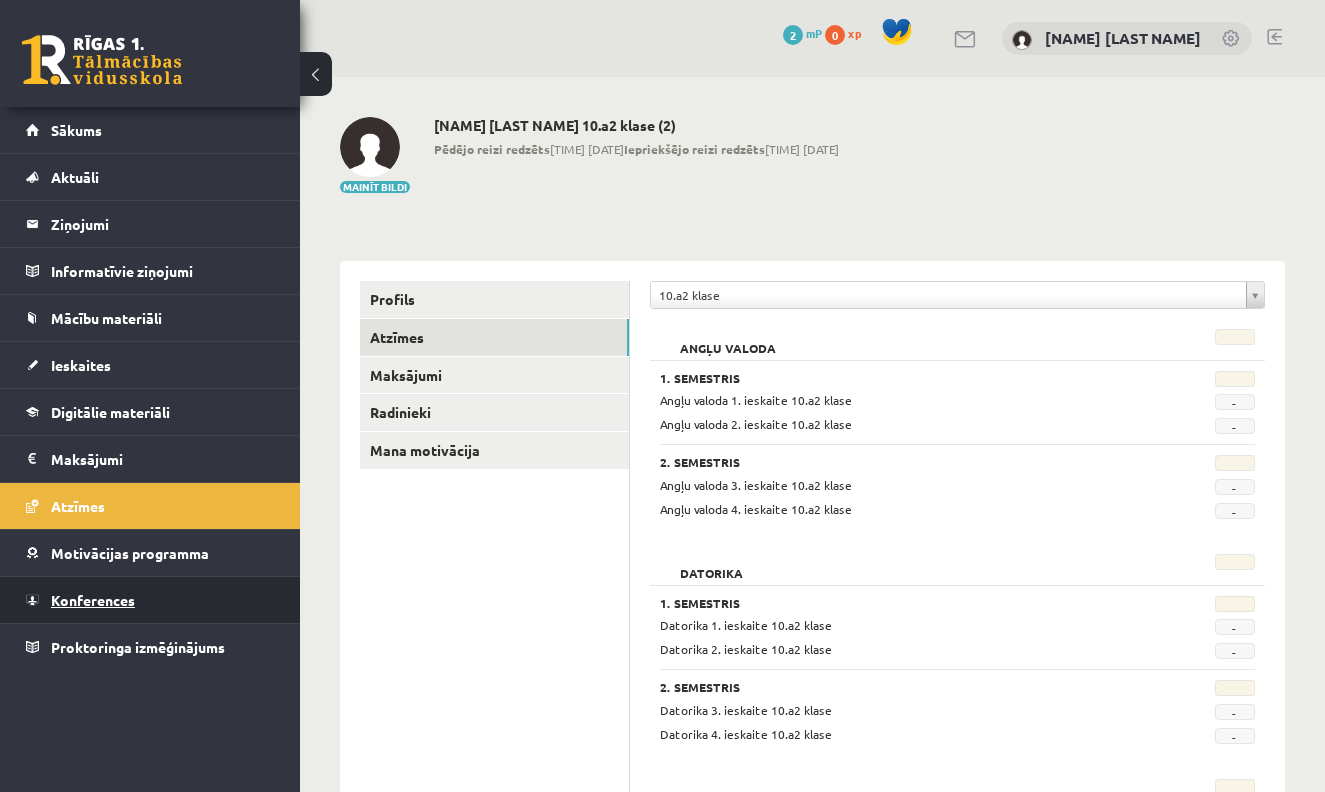 click on "Konferences" at bounding box center (93, 600) 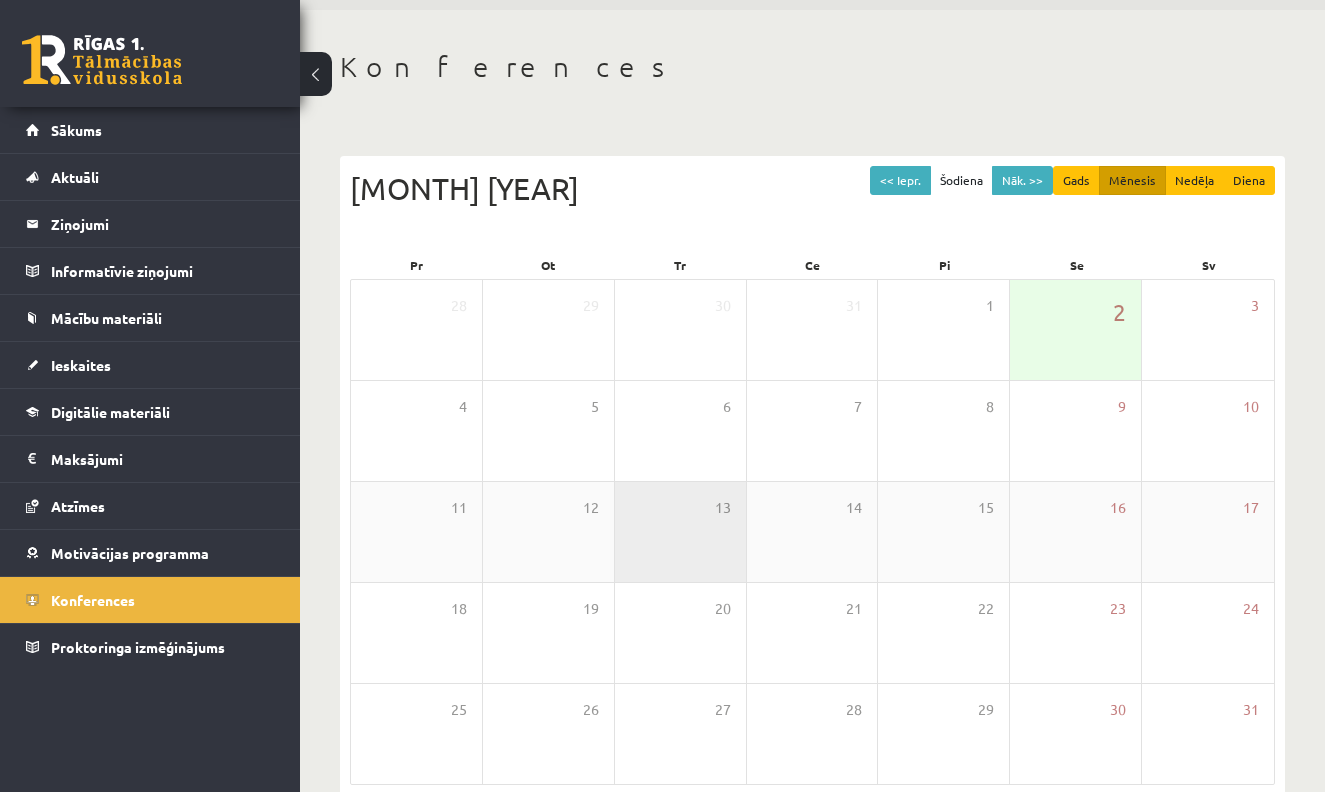 scroll, scrollTop: 67, scrollLeft: 0, axis: vertical 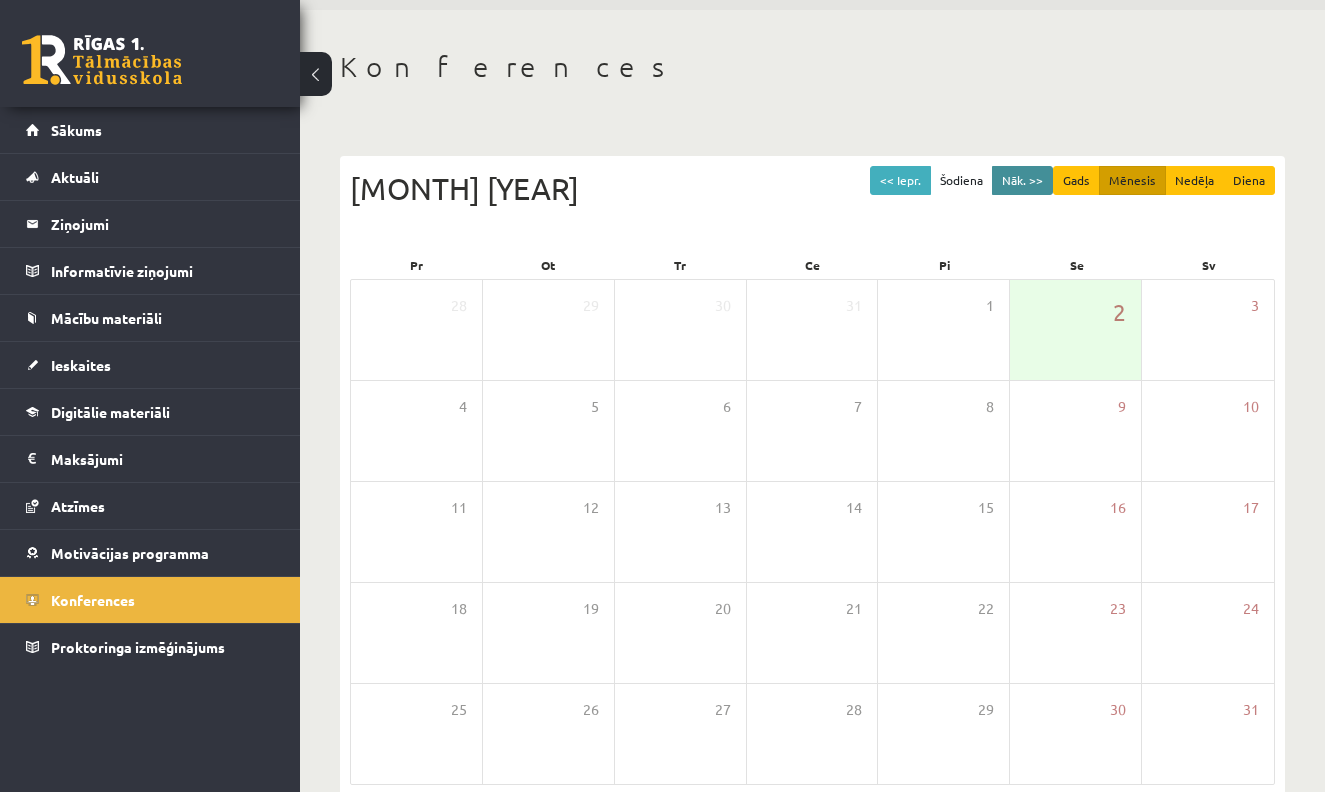 click on "Nāk. >>" at bounding box center [1022, 180] 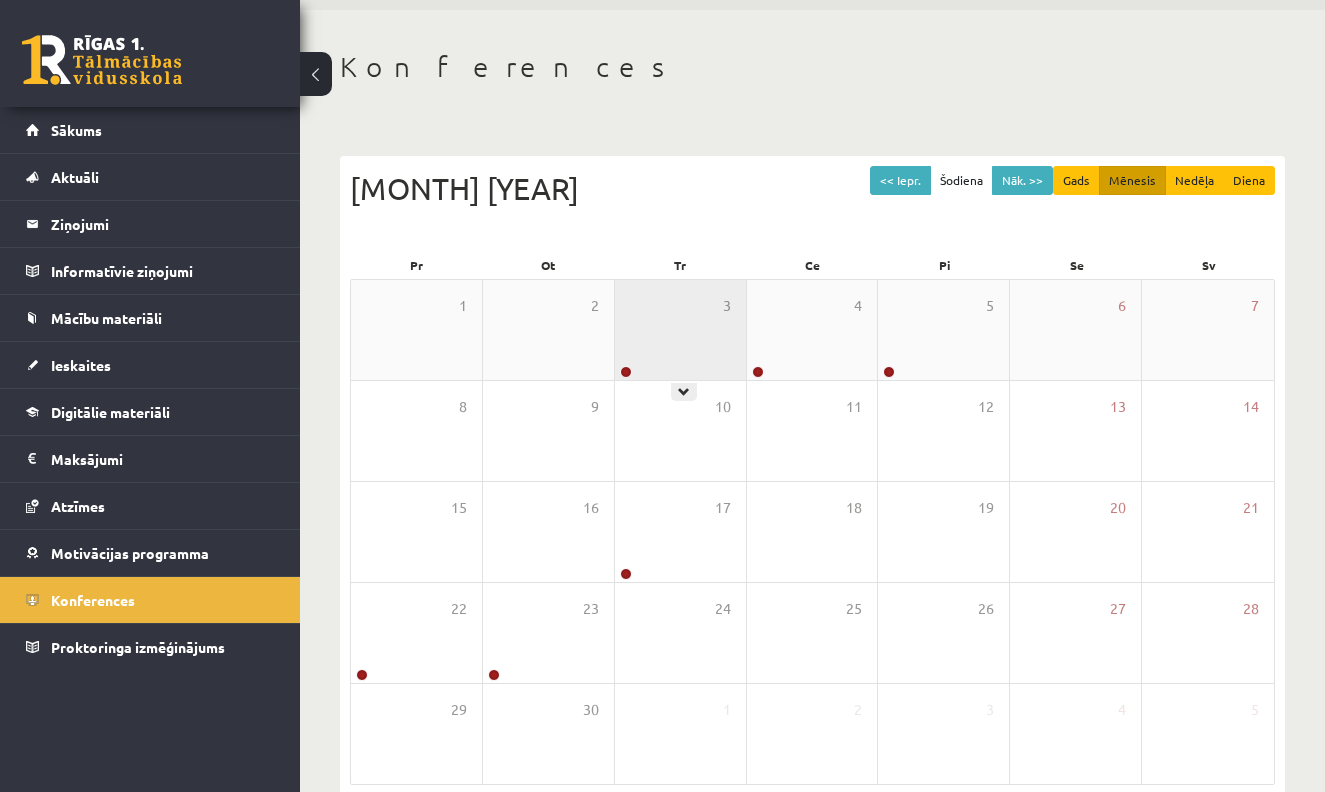 click on "3" at bounding box center (680, 330) 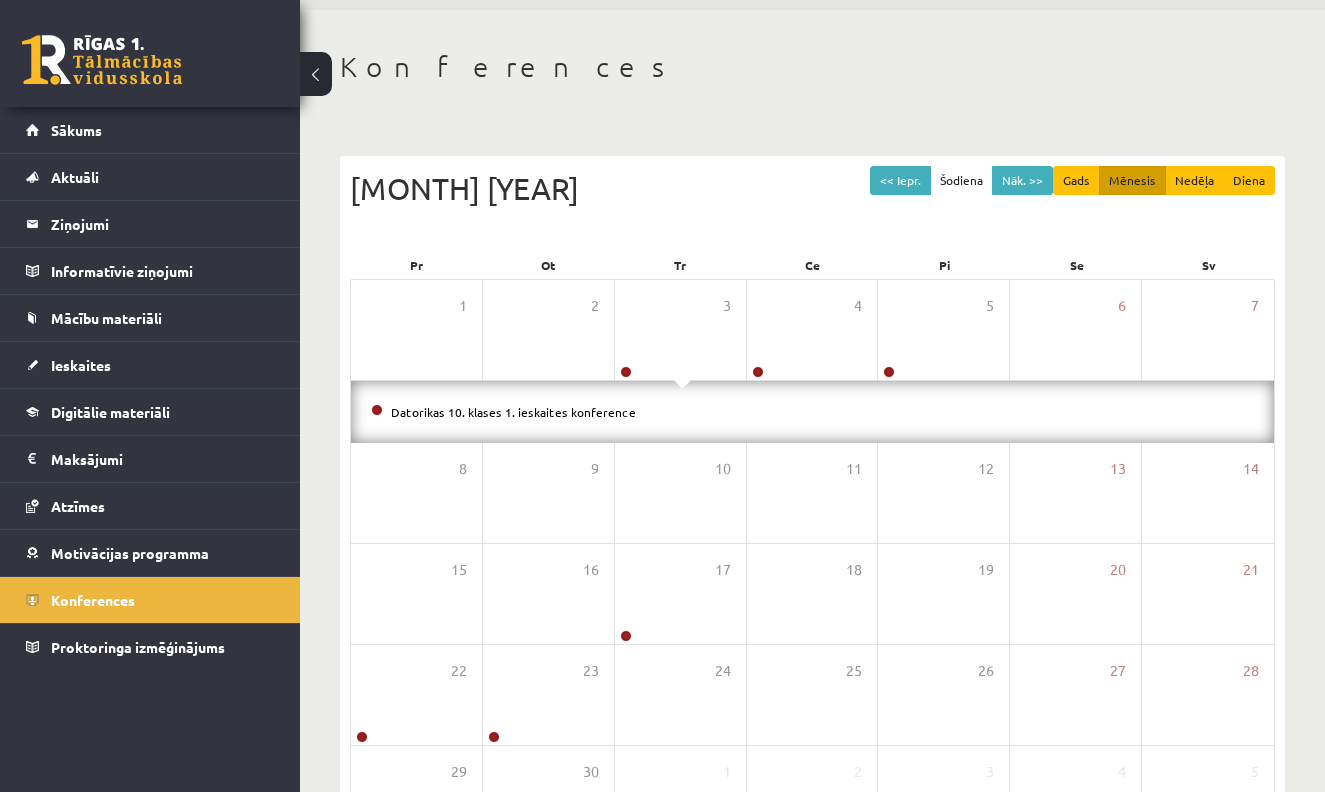 click on "Datorikas 10. klases 1. ieskaites konference" at bounding box center [812, 412] 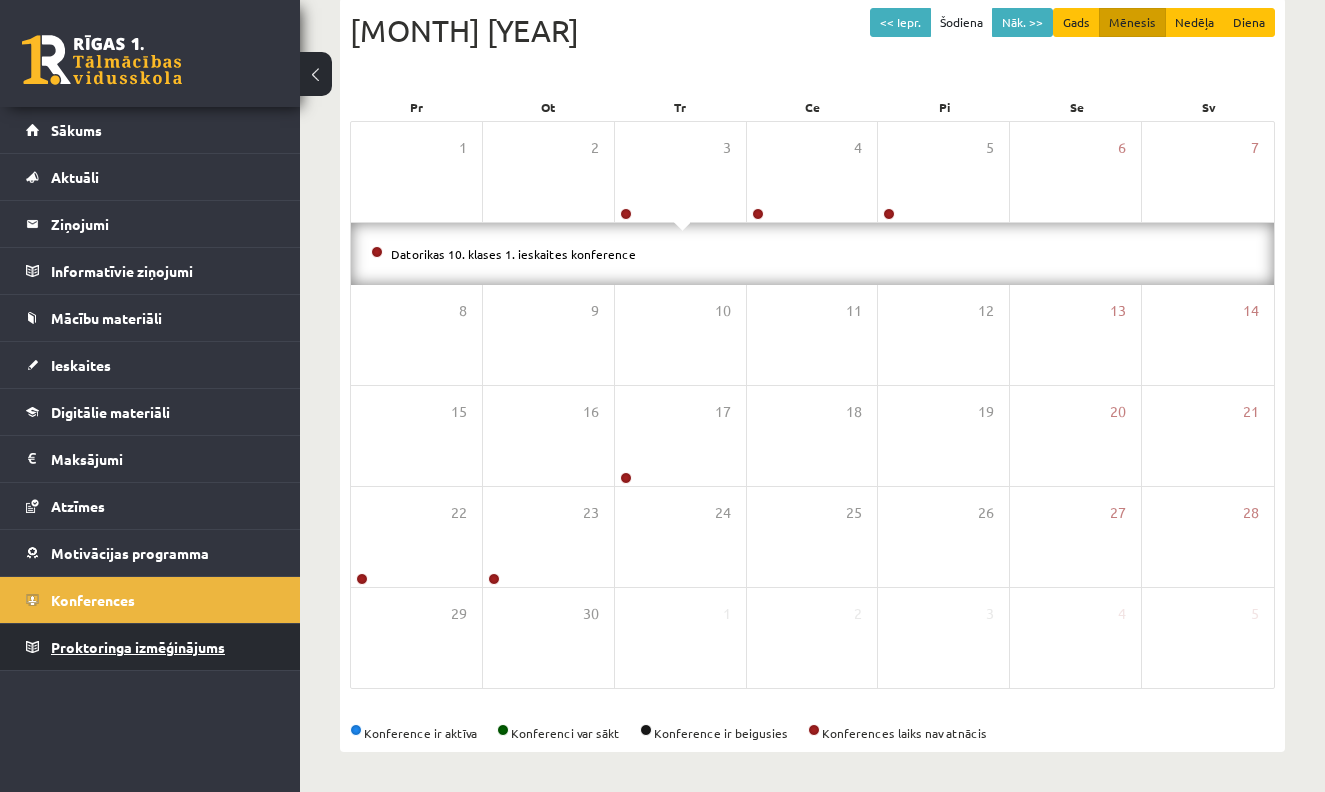 scroll, scrollTop: 225, scrollLeft: 0, axis: vertical 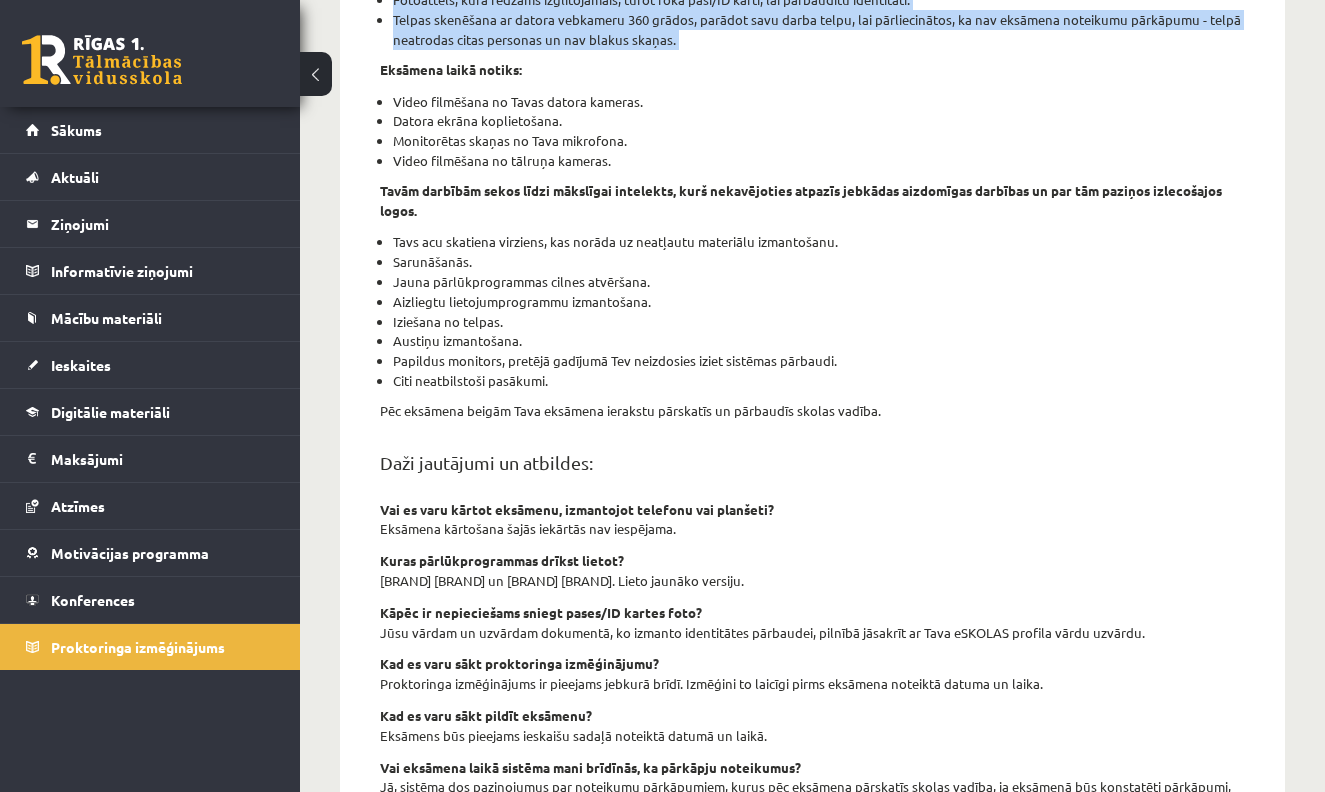 drag, startPoint x: 384, startPoint y: 278, endPoint x: 366, endPoint y: 52, distance: 226.71568 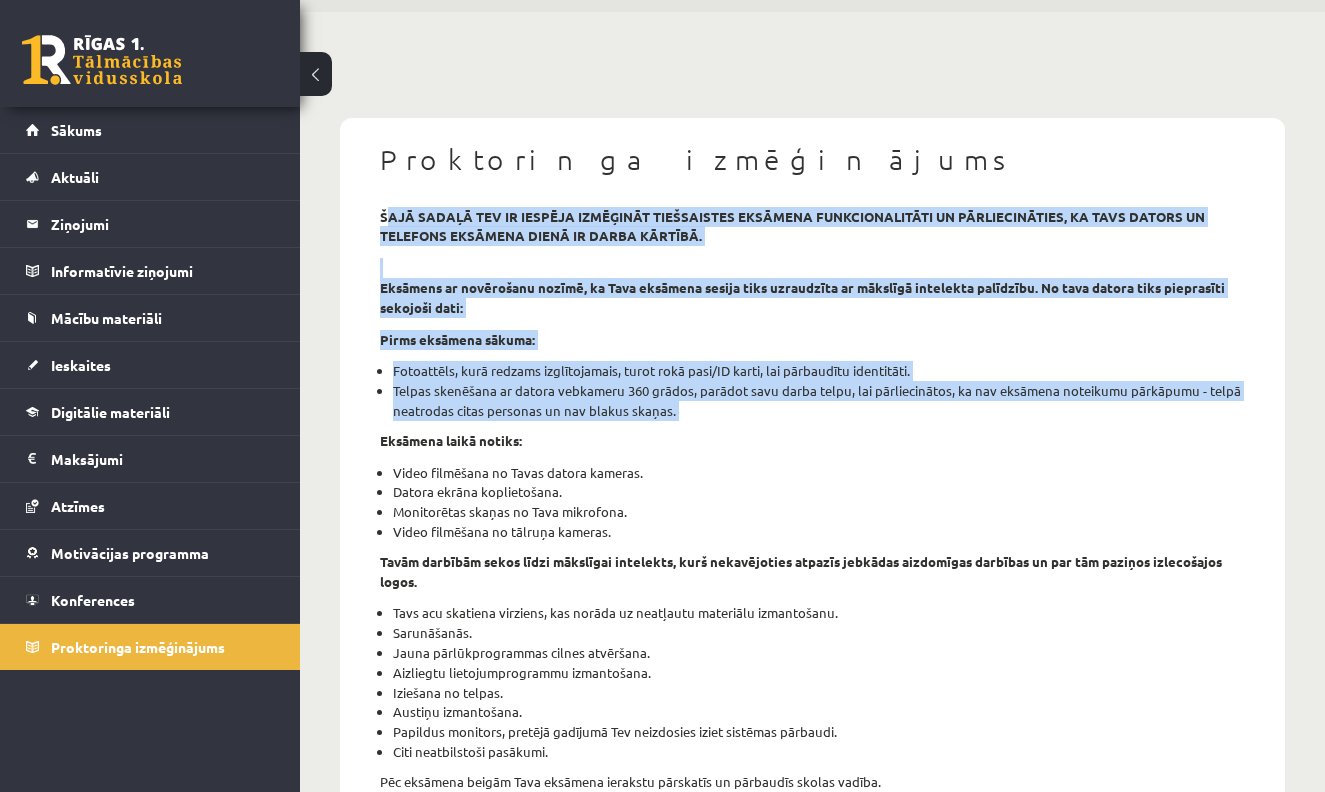 scroll, scrollTop: 64, scrollLeft: 0, axis: vertical 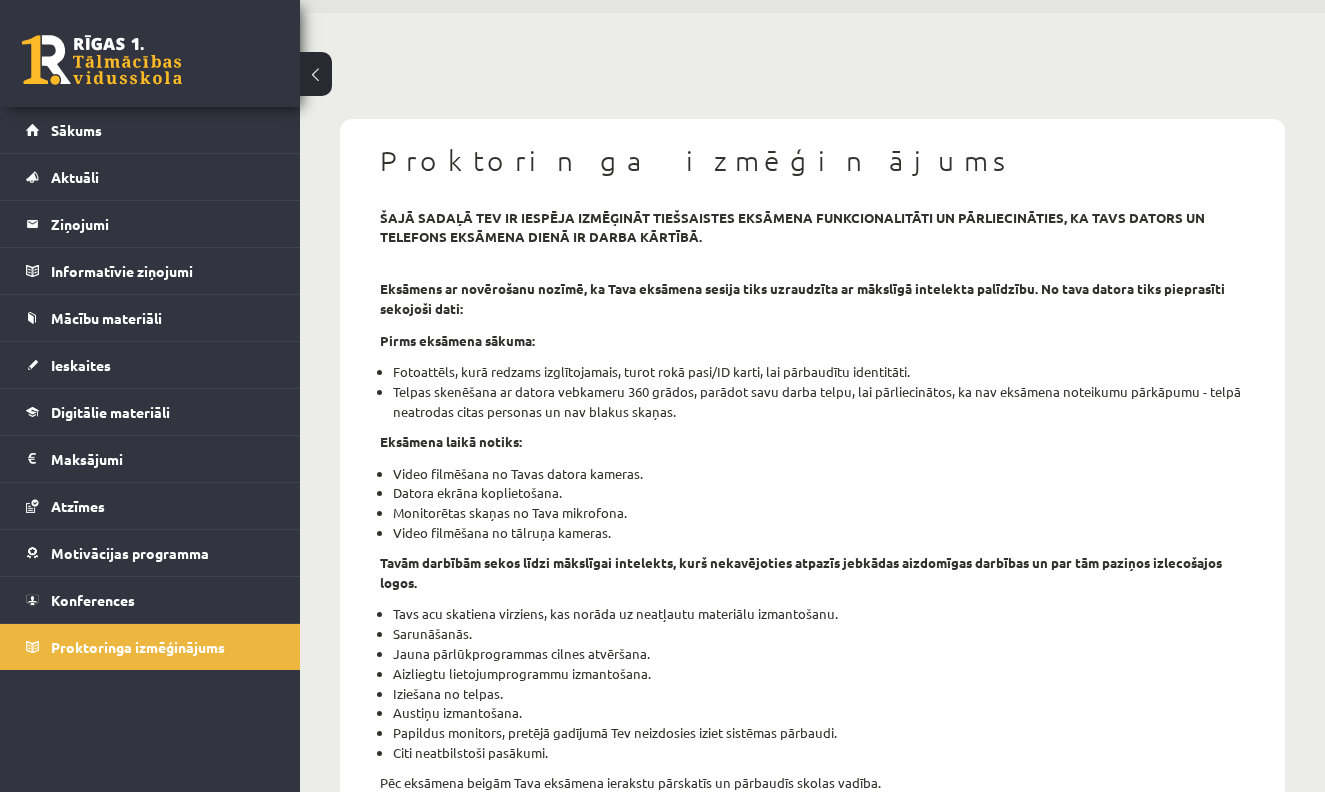 click on "šajā sadaļā tev ir iespēja izmēģināt tiešsaistes eksāmena funkcionalitāti un pārliecināties, ka tavs dators un telefons eksāmena dienā ir darba kārtībā." at bounding box center [812, 228] 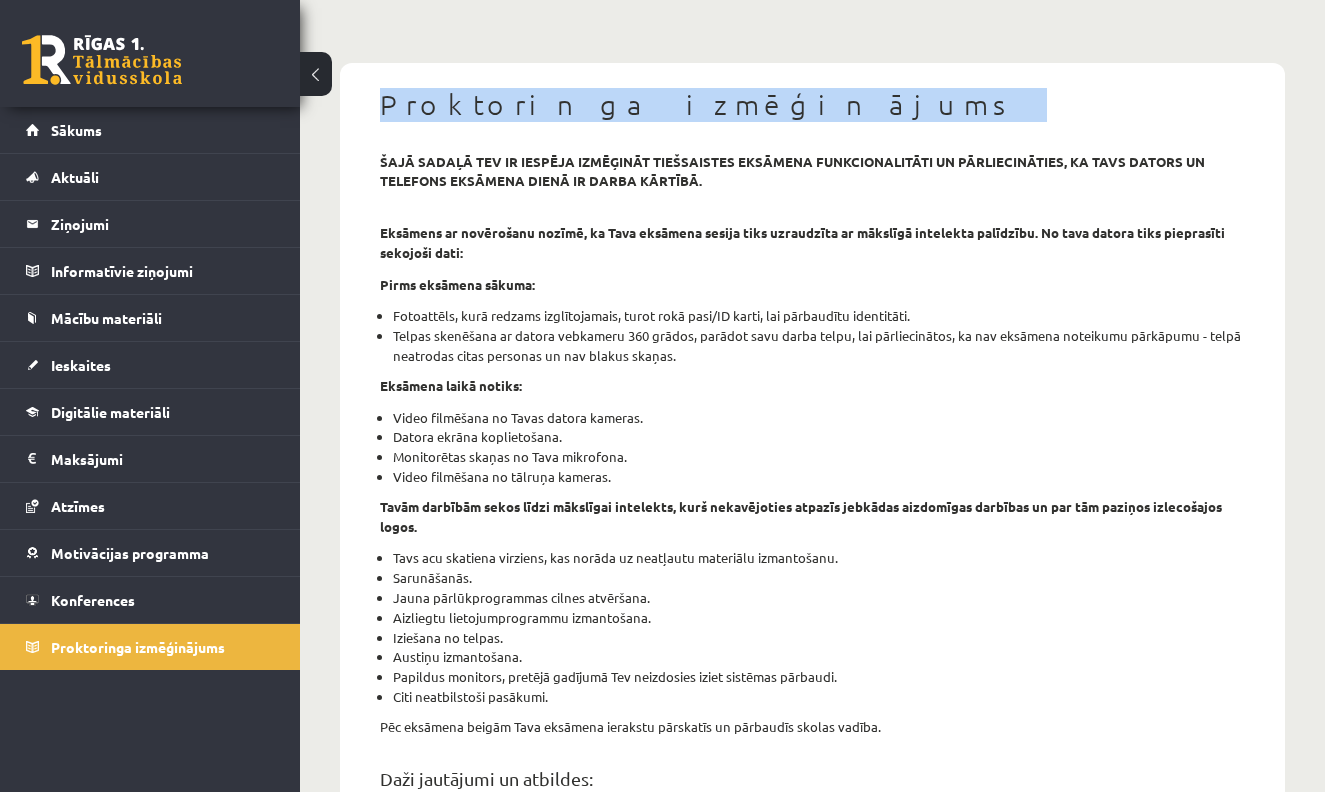 scroll, scrollTop: 125, scrollLeft: 0, axis: vertical 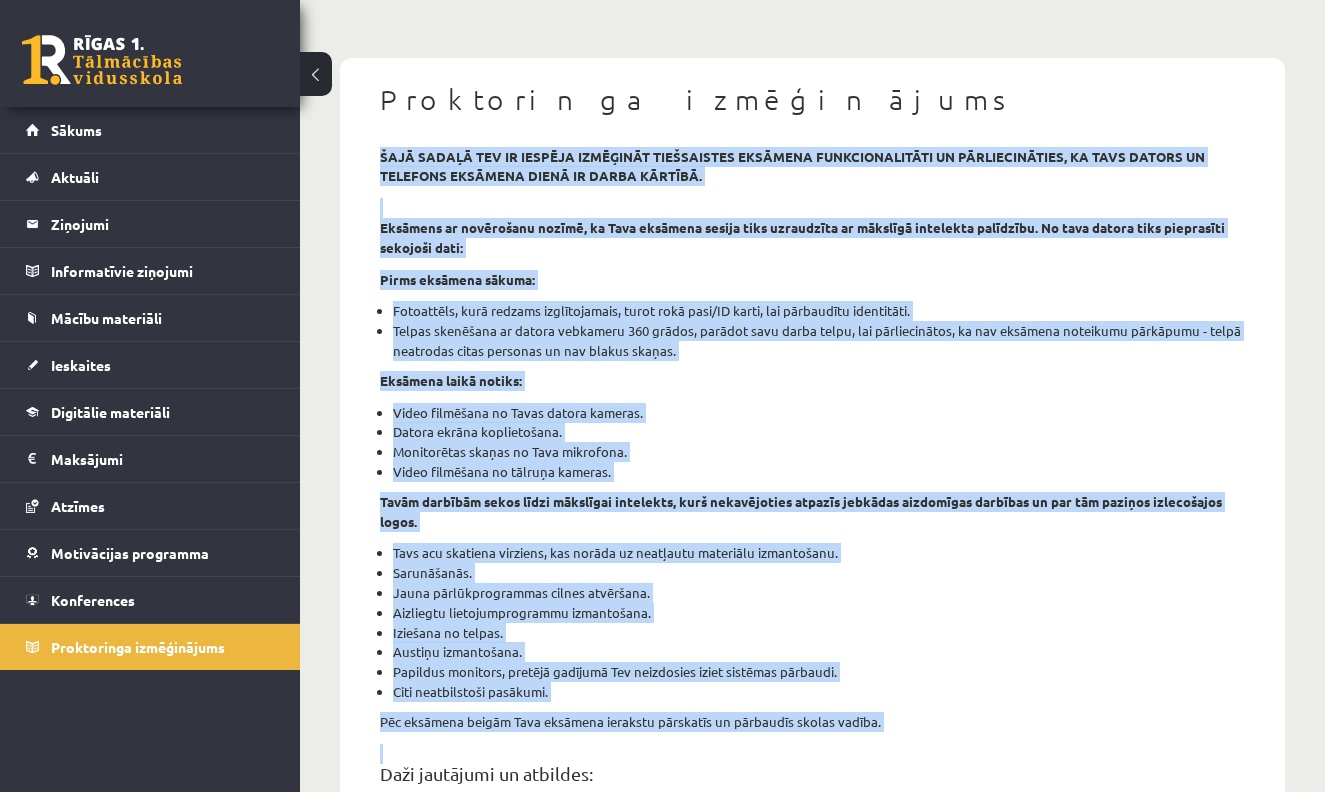 drag, startPoint x: 380, startPoint y: 217, endPoint x: 386, endPoint y: 758, distance: 541.03326 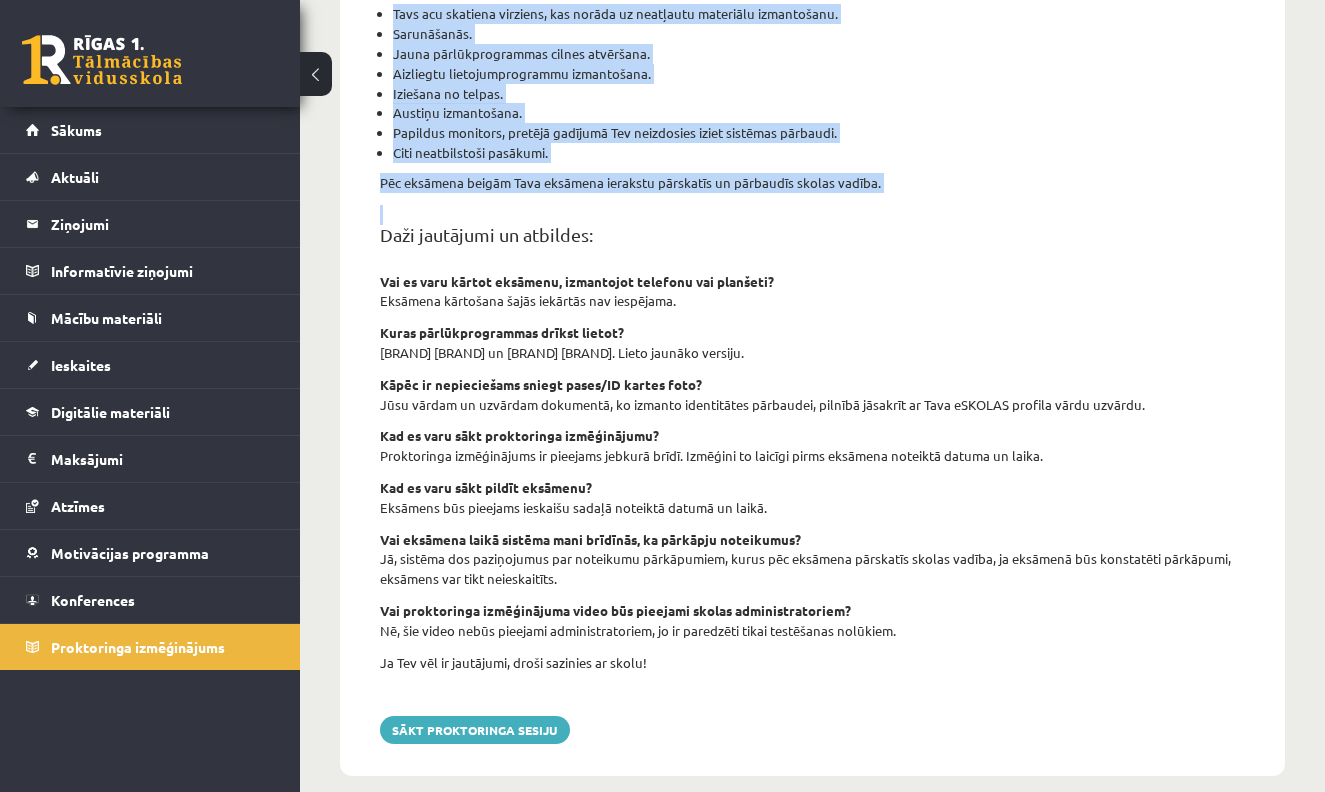 scroll, scrollTop: 663, scrollLeft: 0, axis: vertical 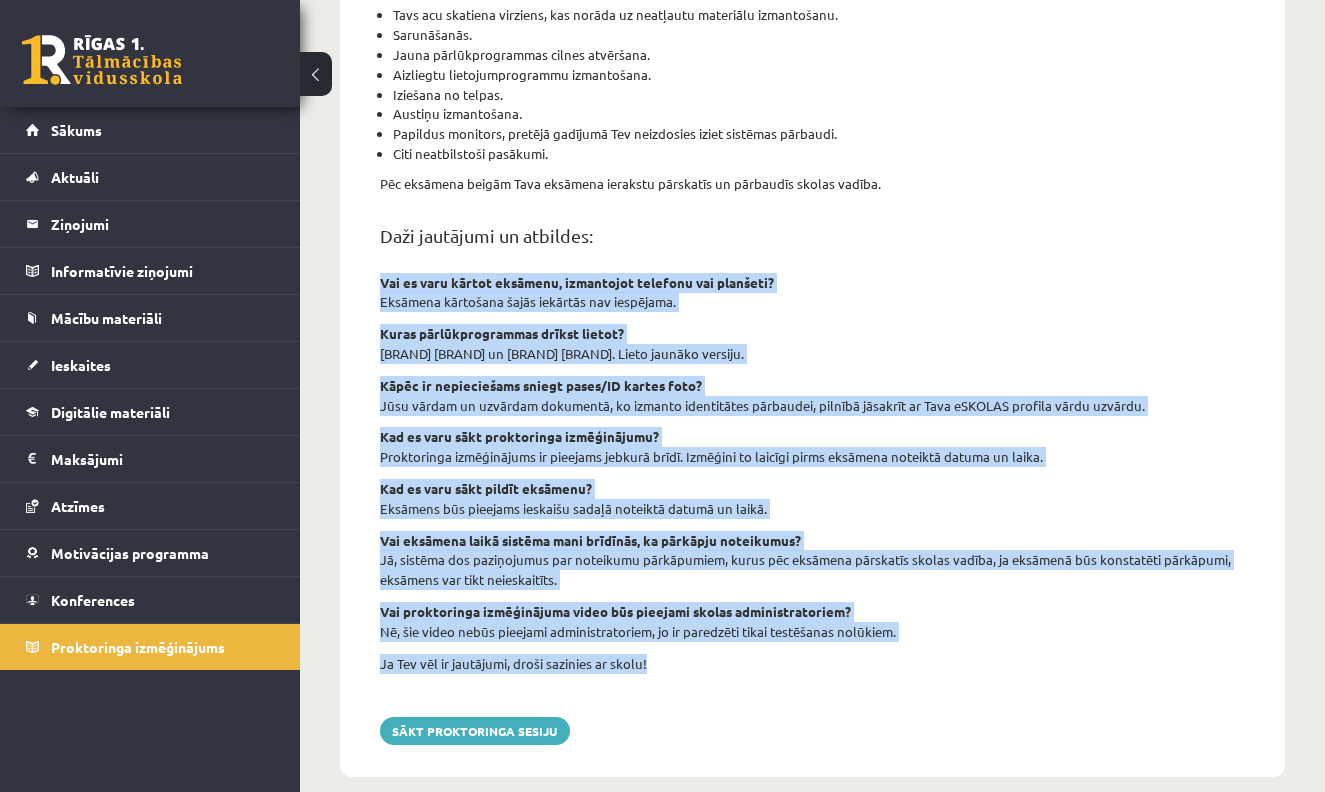 drag, startPoint x: 373, startPoint y: 264, endPoint x: 399, endPoint y: 651, distance: 387.8724 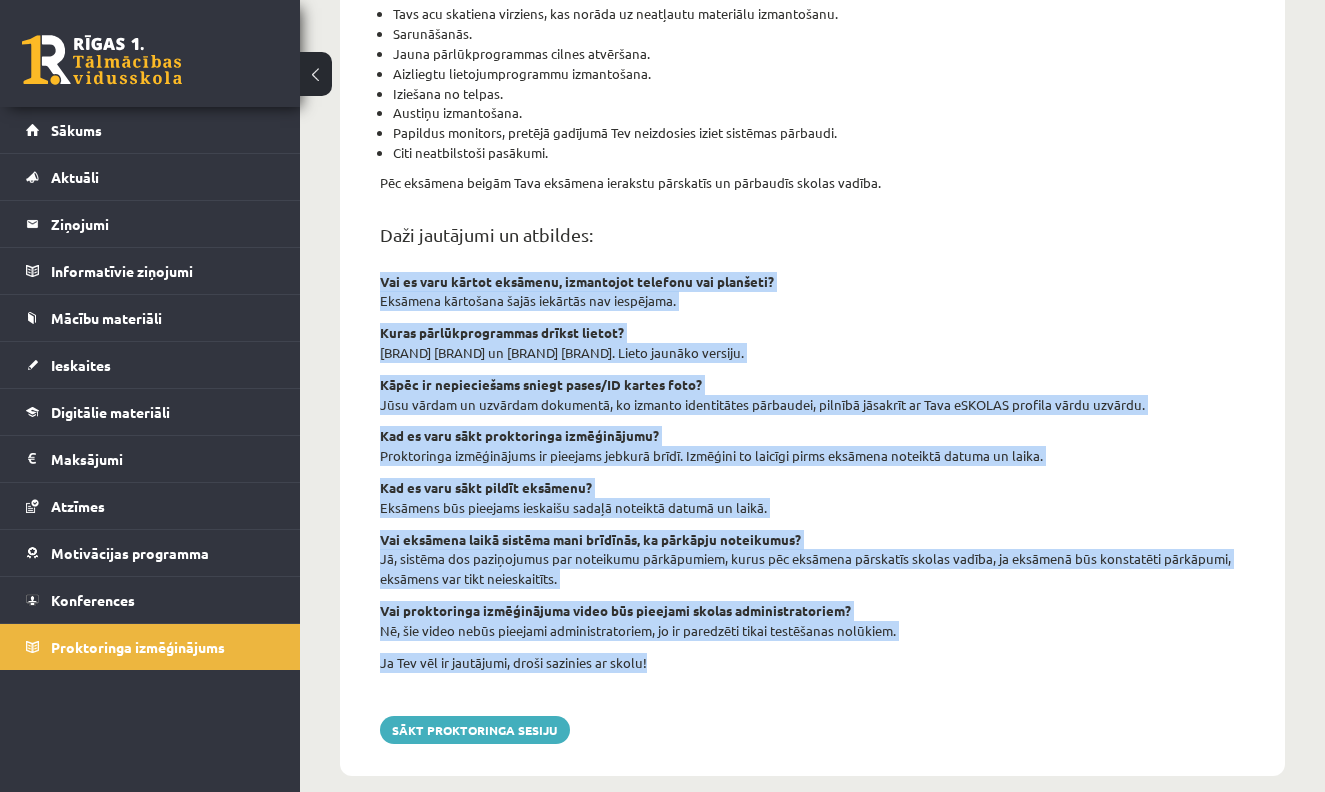 scroll, scrollTop: 663, scrollLeft: 0, axis: vertical 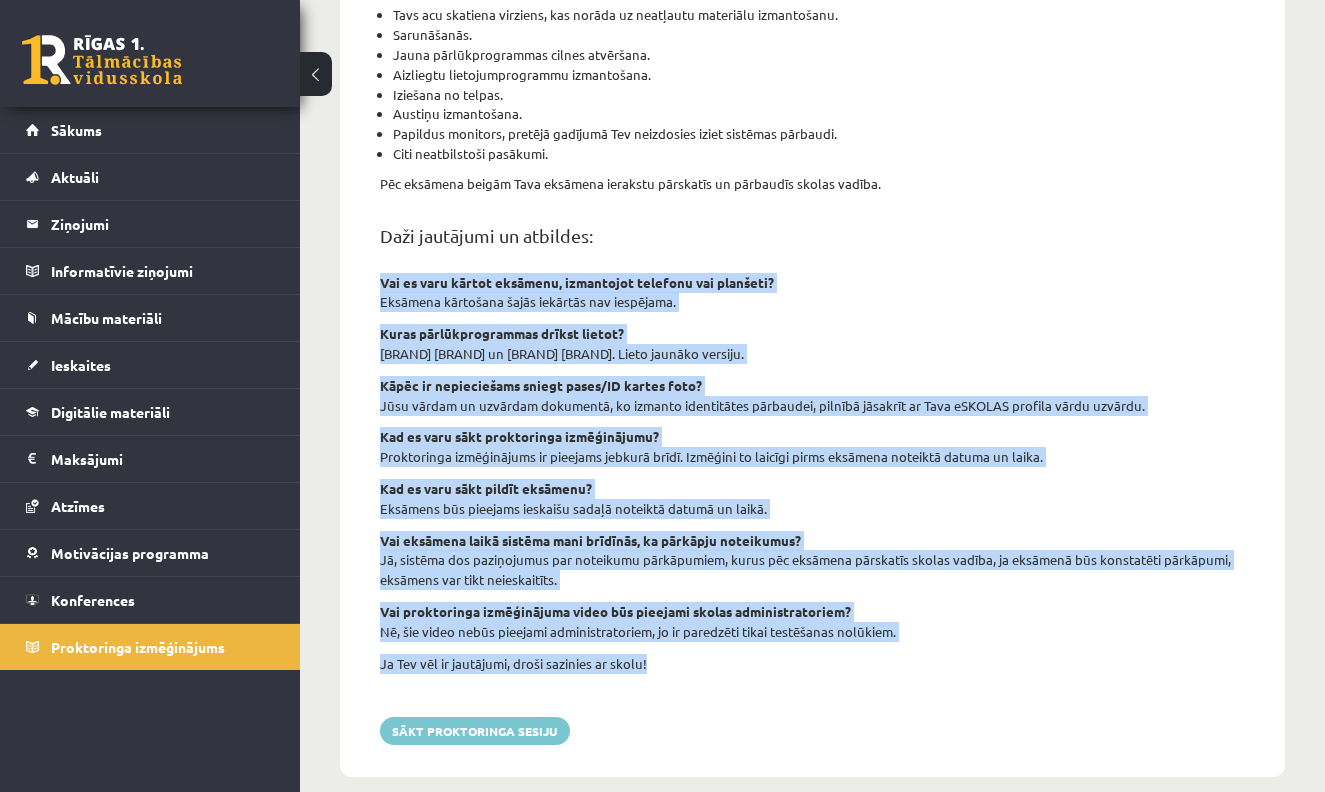click on "Sākt proktoringa sesiju" at bounding box center (475, 731) 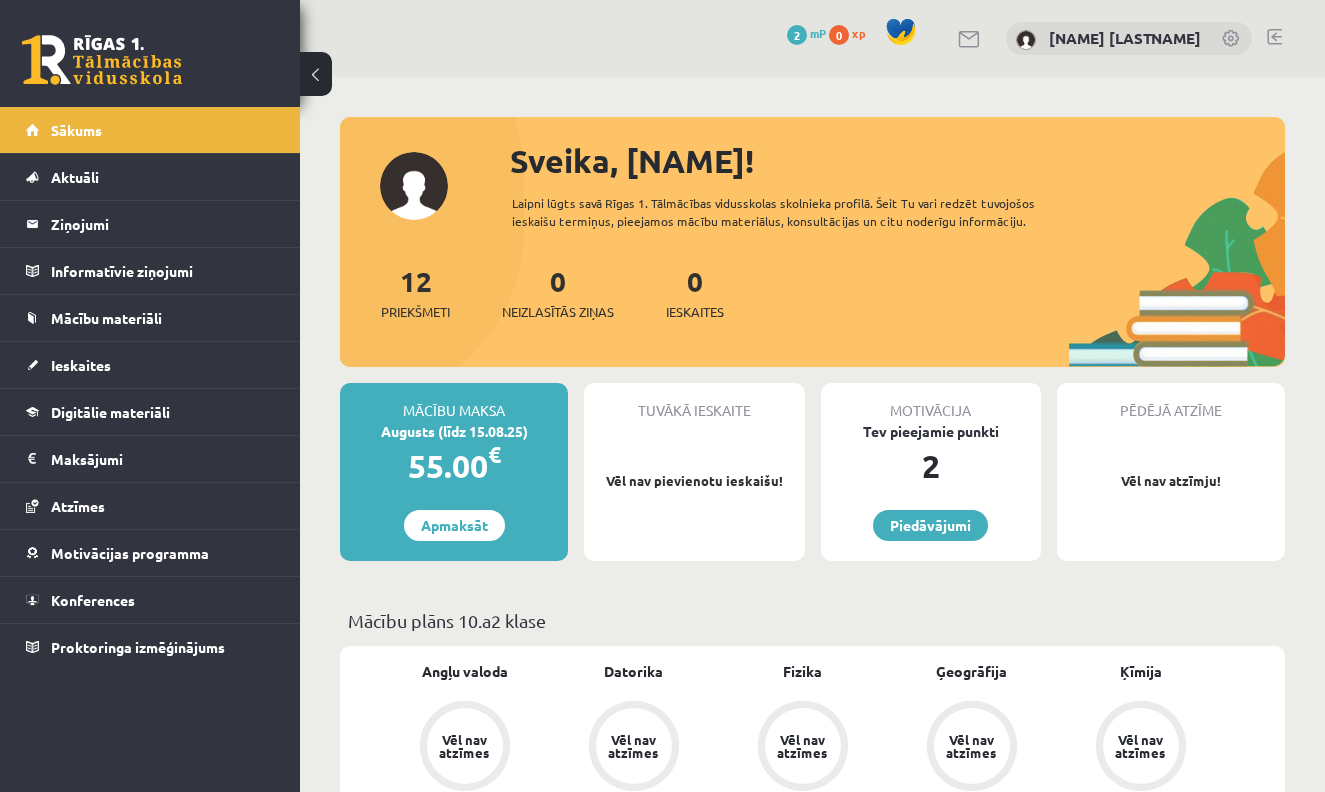 scroll, scrollTop: 0, scrollLeft: 0, axis: both 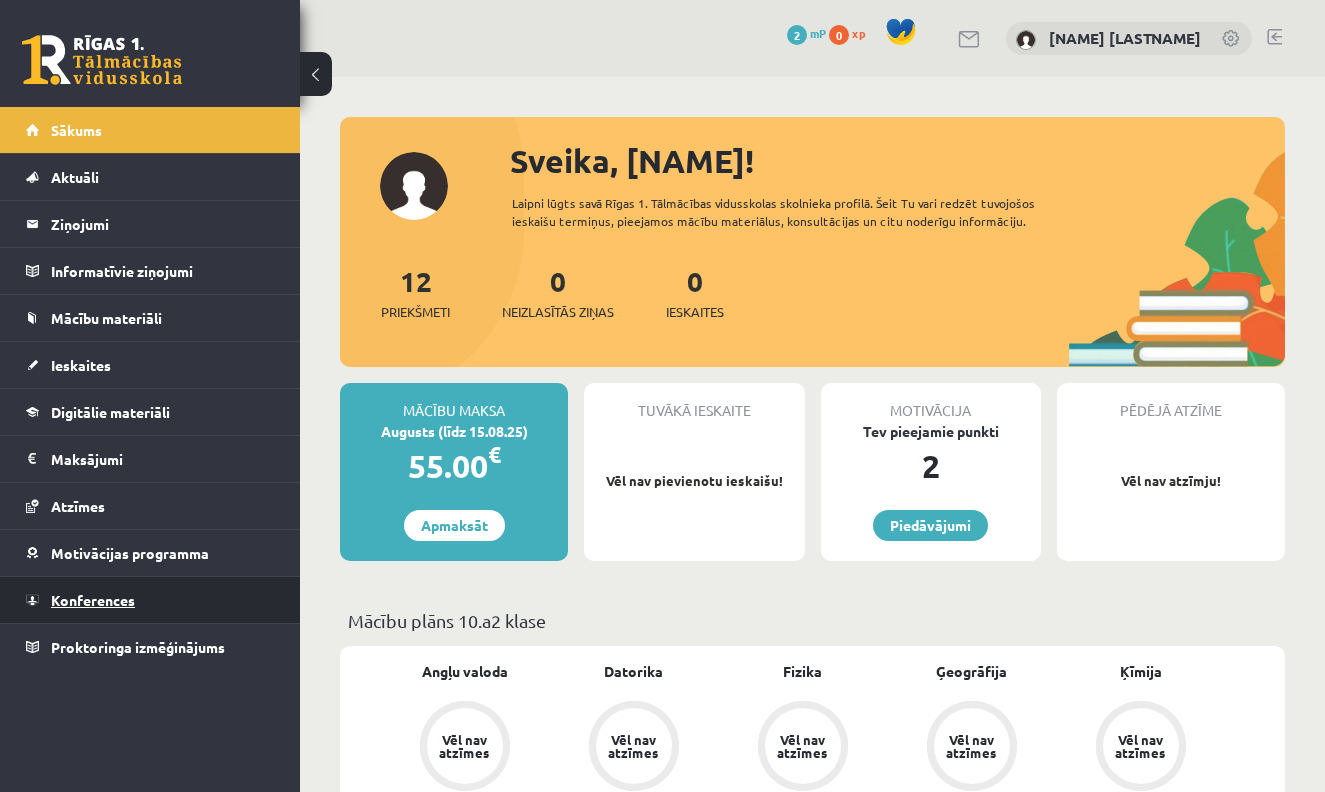 click on "Konferences" at bounding box center [93, 600] 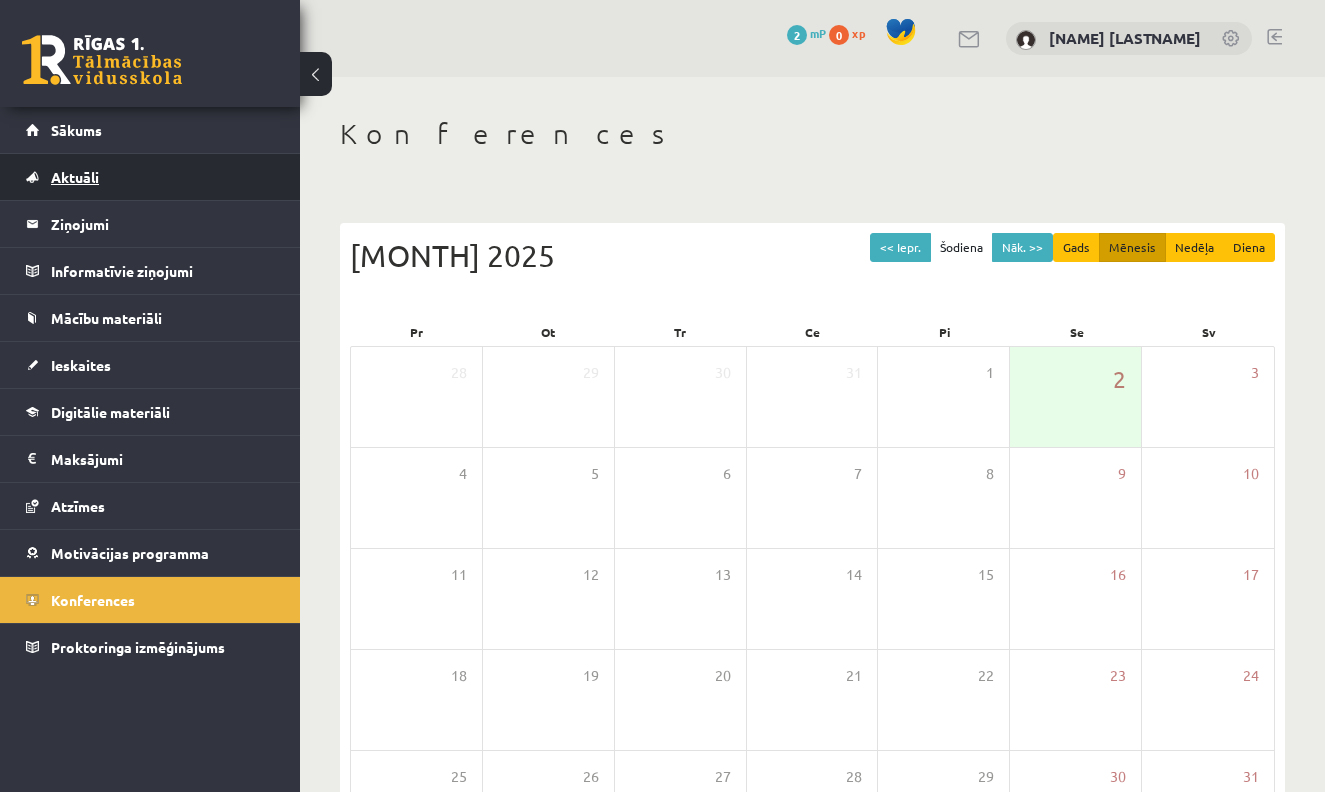 click on "Aktuāli" at bounding box center [75, 177] 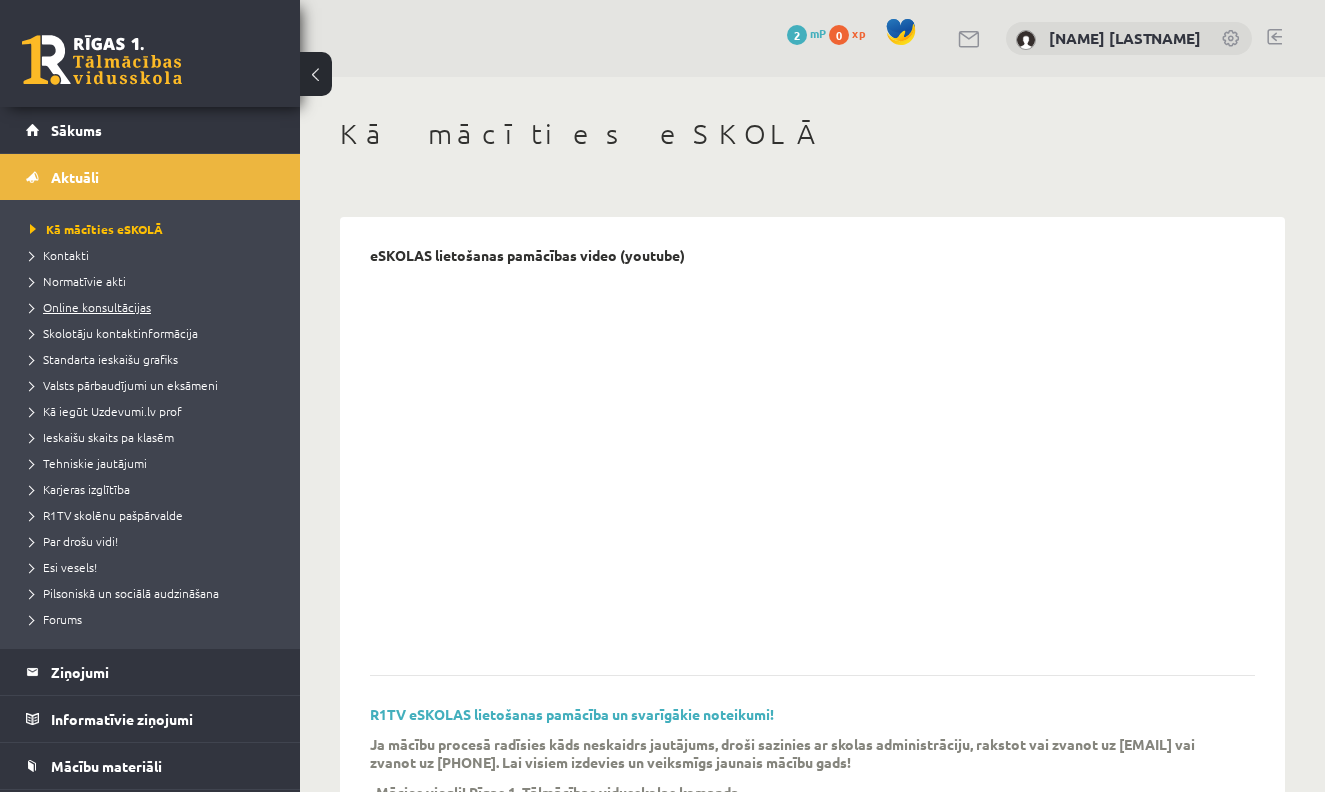 click on "Online konsultācijas" at bounding box center [90, 307] 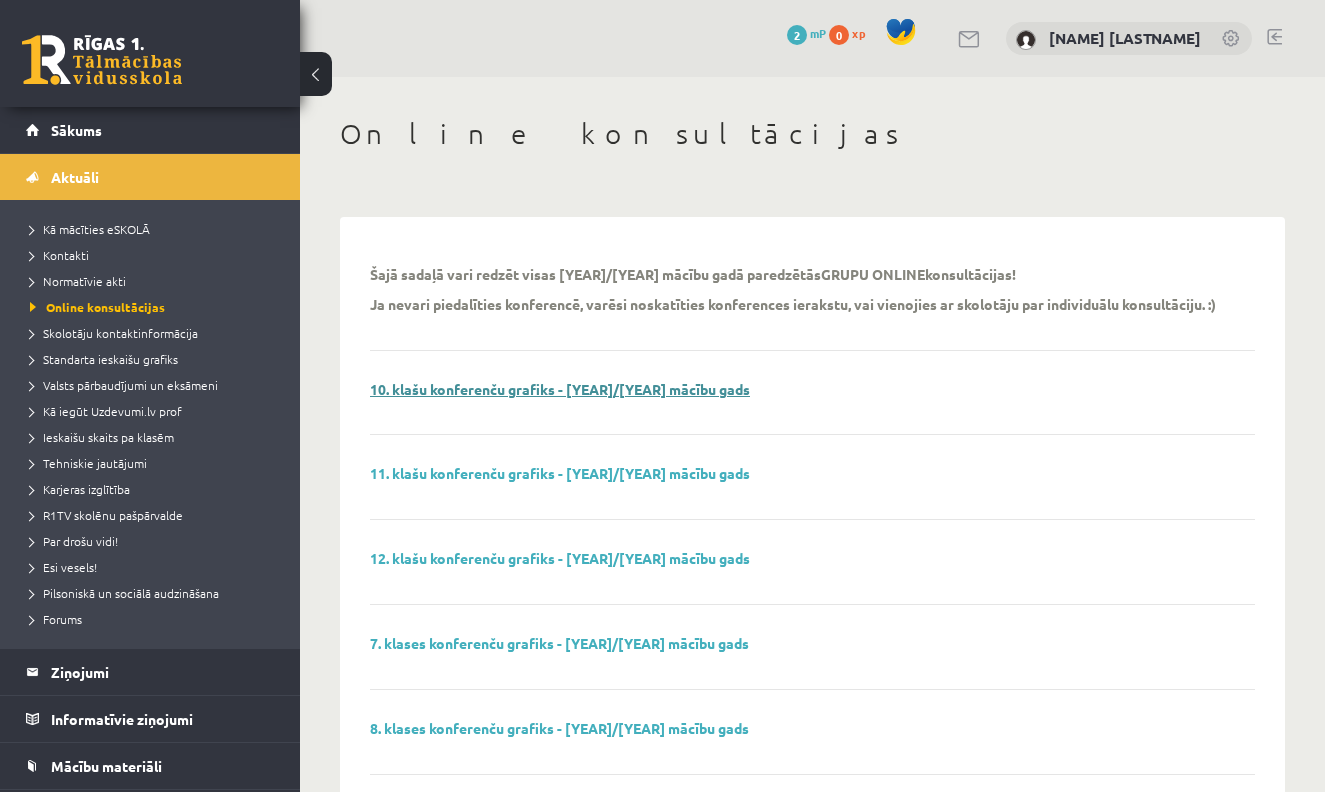 click on "10. klašu konferenču grafiks - 2025./2026. mācību gads" at bounding box center [560, 389] 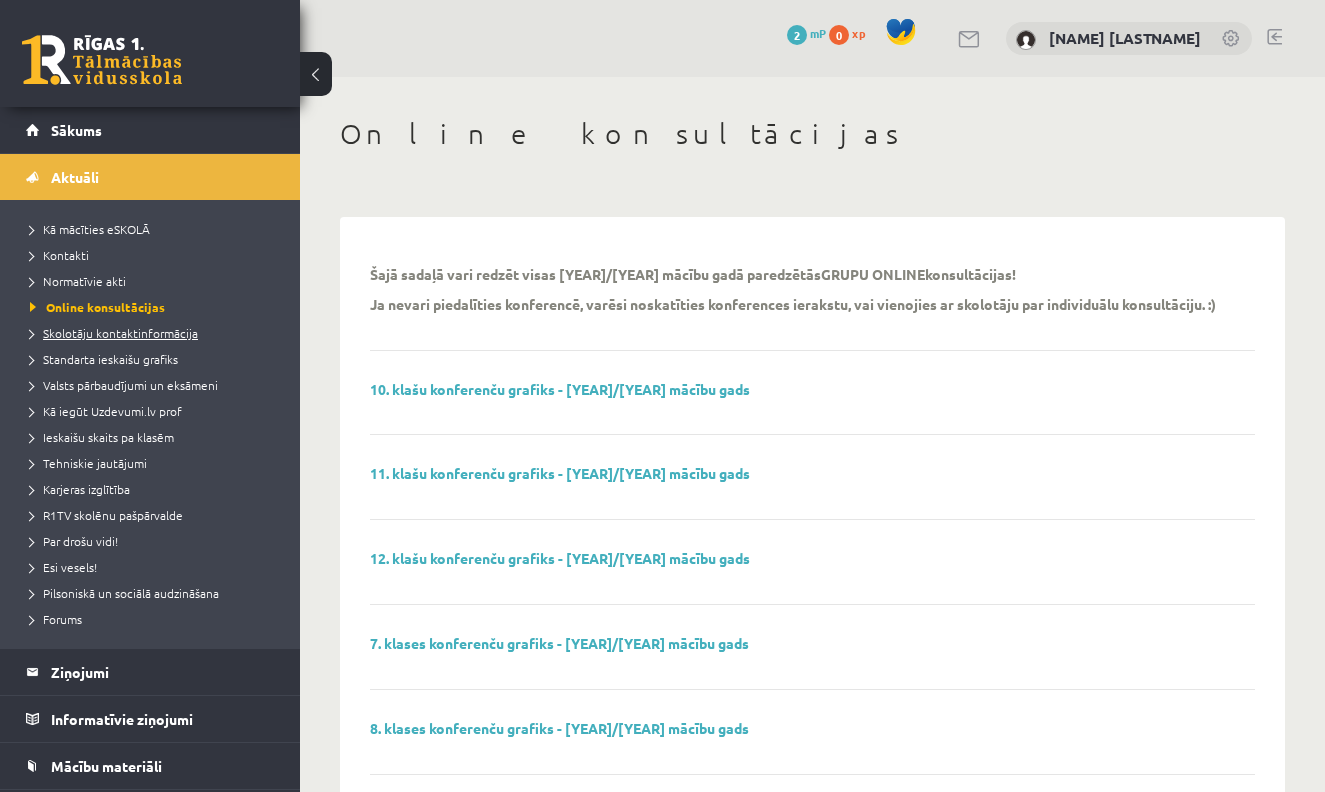 click on "Skolotāju kontaktinformācija" at bounding box center (155, 333) 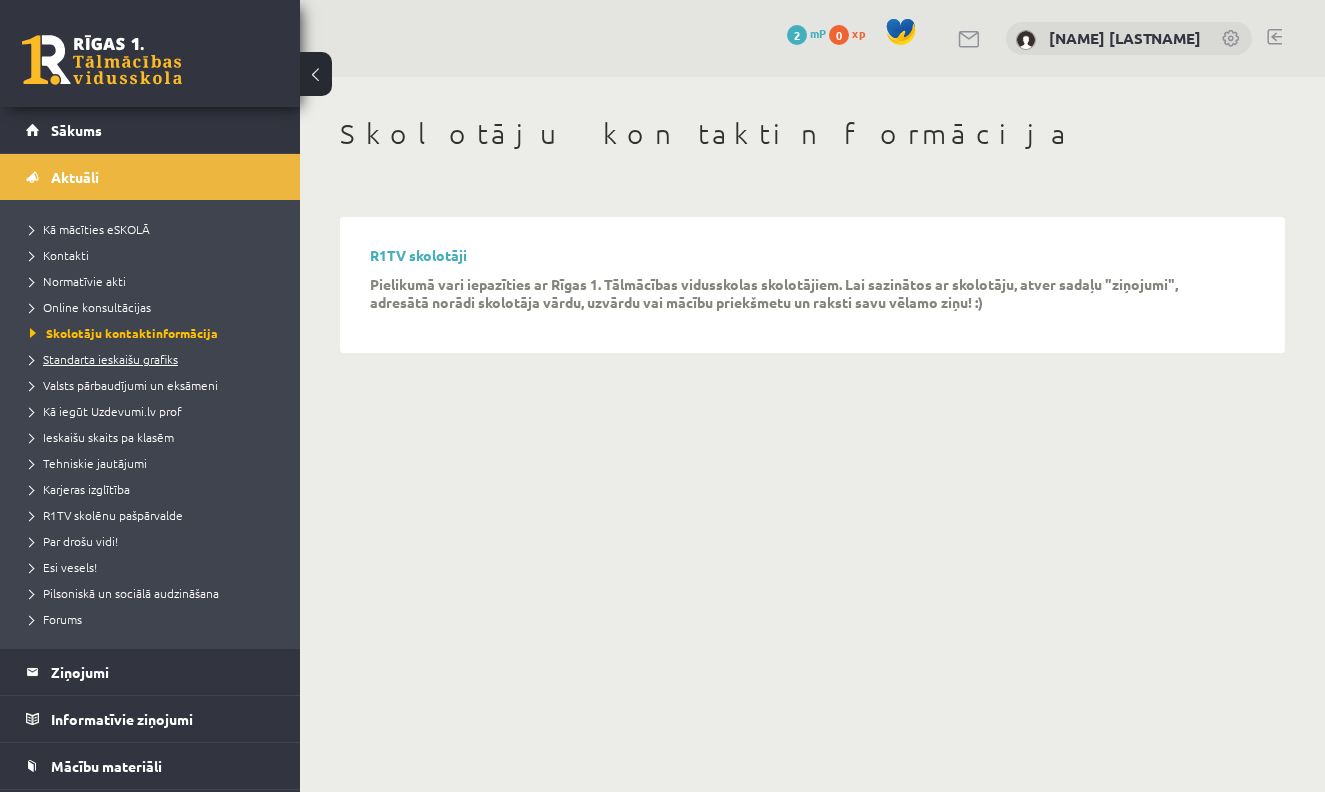 click on "Standarta ieskaišu grafiks" at bounding box center [155, 359] 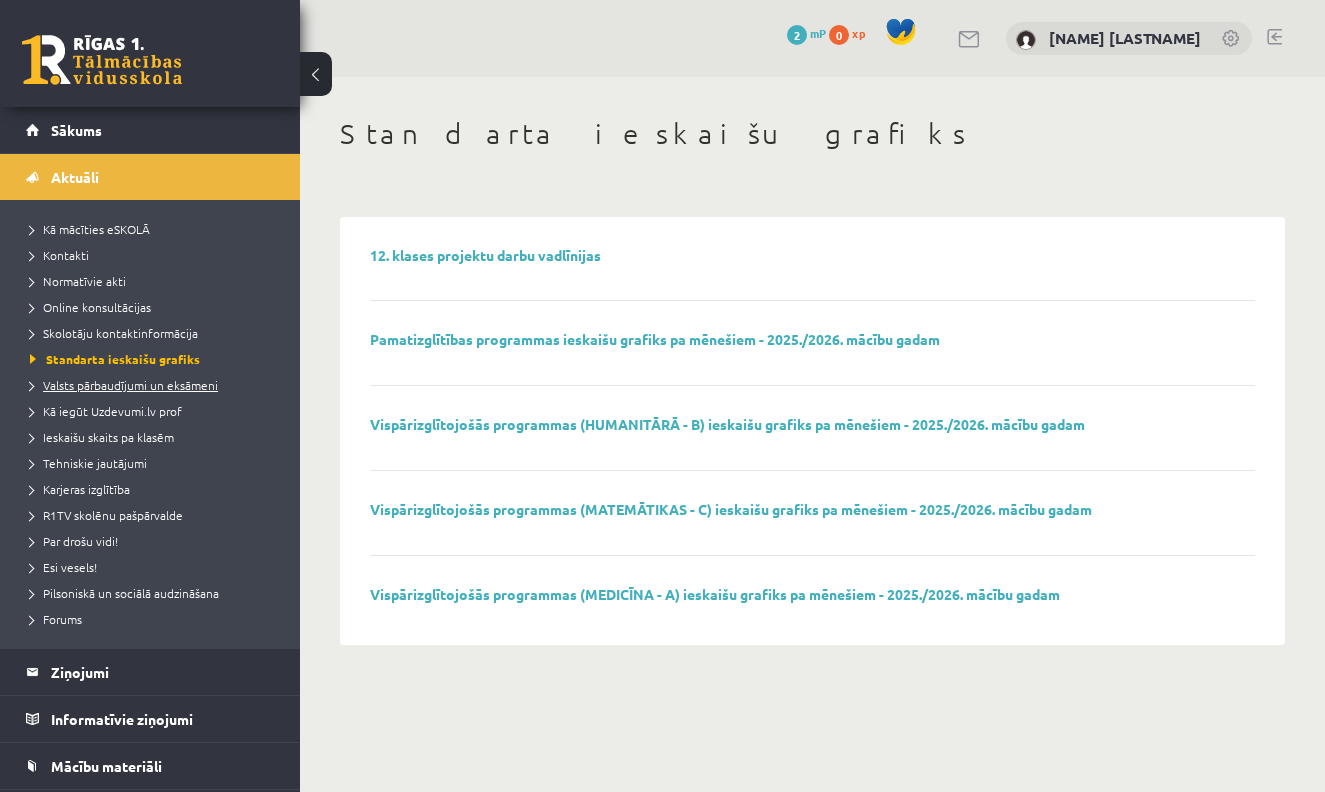 click on "Valsts pārbaudījumi un eksāmeni" at bounding box center [124, 385] 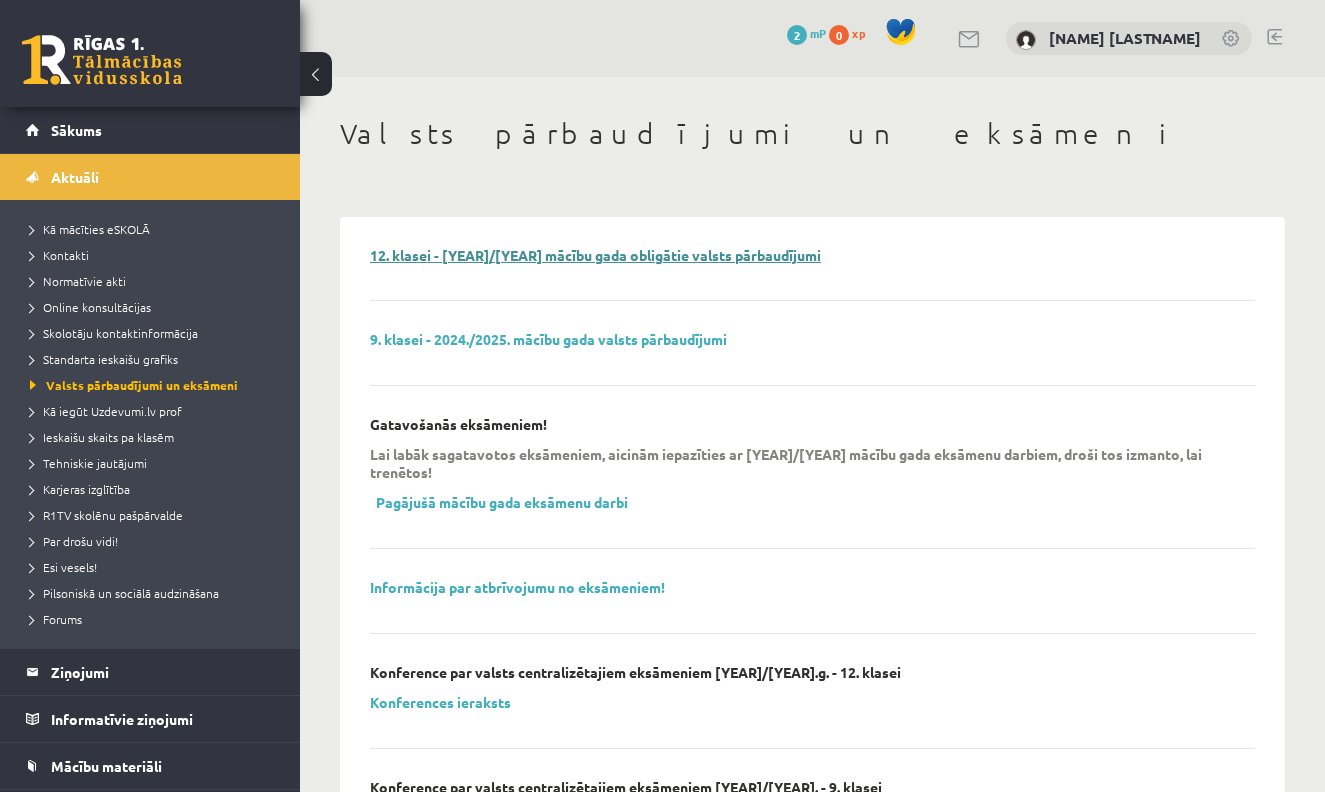click on "12. klasei - 2024./2025. mācību gada obligātie valsts pārbaudījumi" at bounding box center (595, 255) 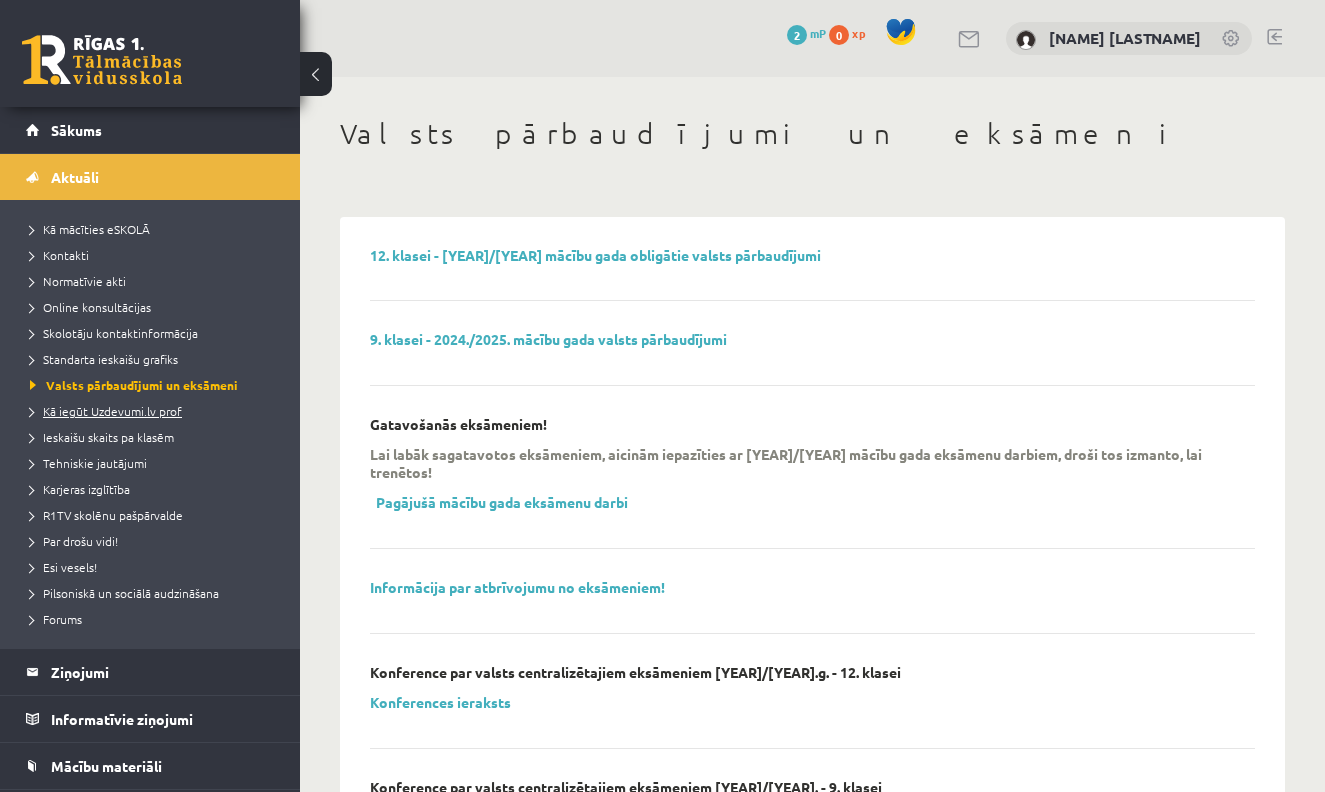 click on "Kā iegūt Uzdevumi.lv prof" at bounding box center (155, 411) 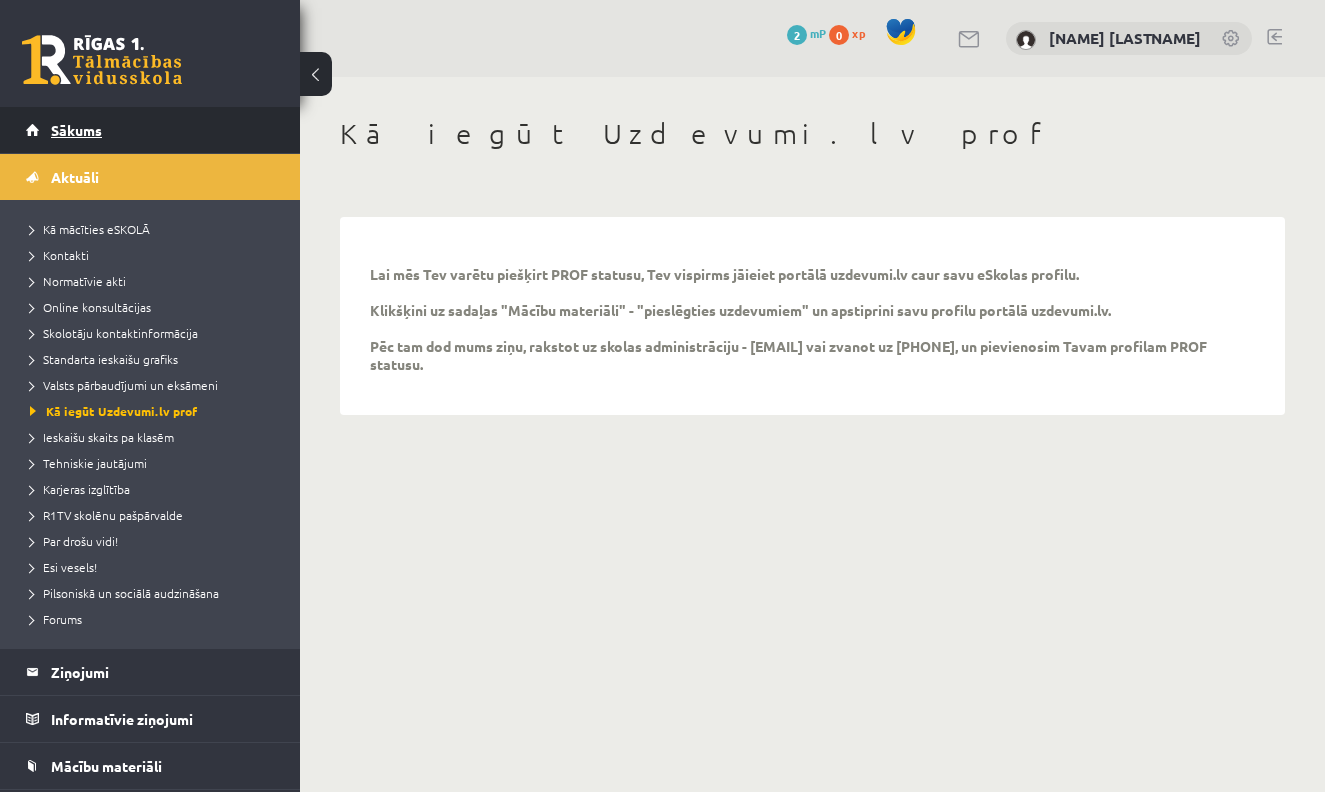 click on "Sākums" at bounding box center (150, 130) 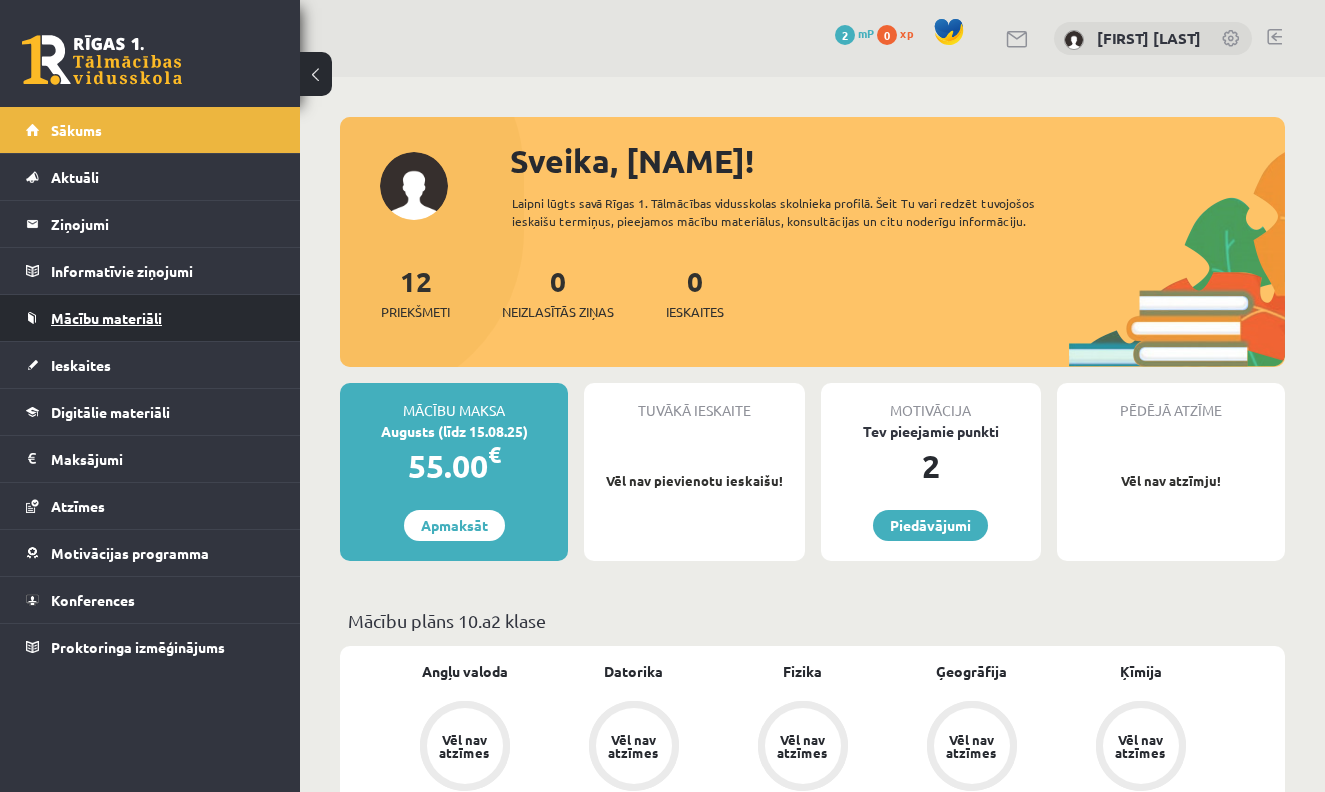 scroll, scrollTop: 0, scrollLeft: 0, axis: both 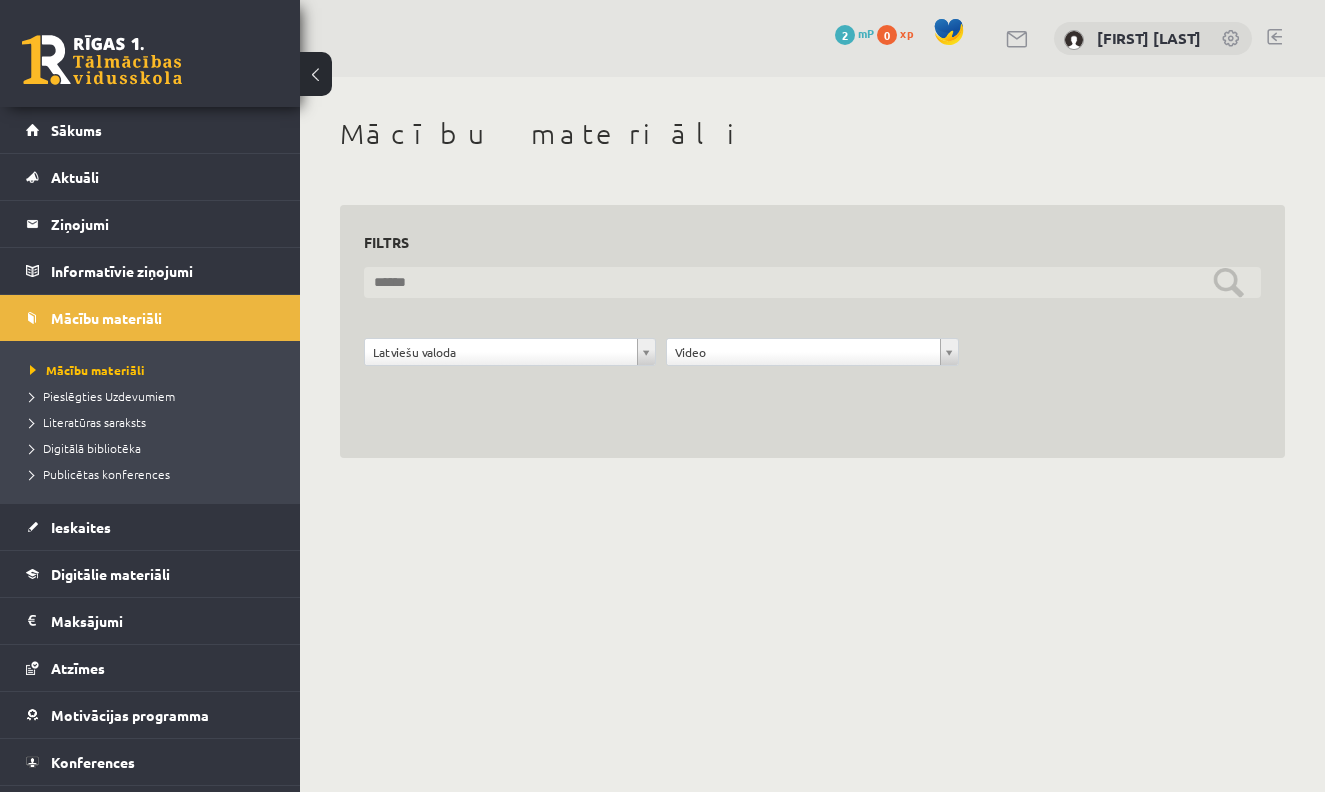 click at bounding box center (812, 282) 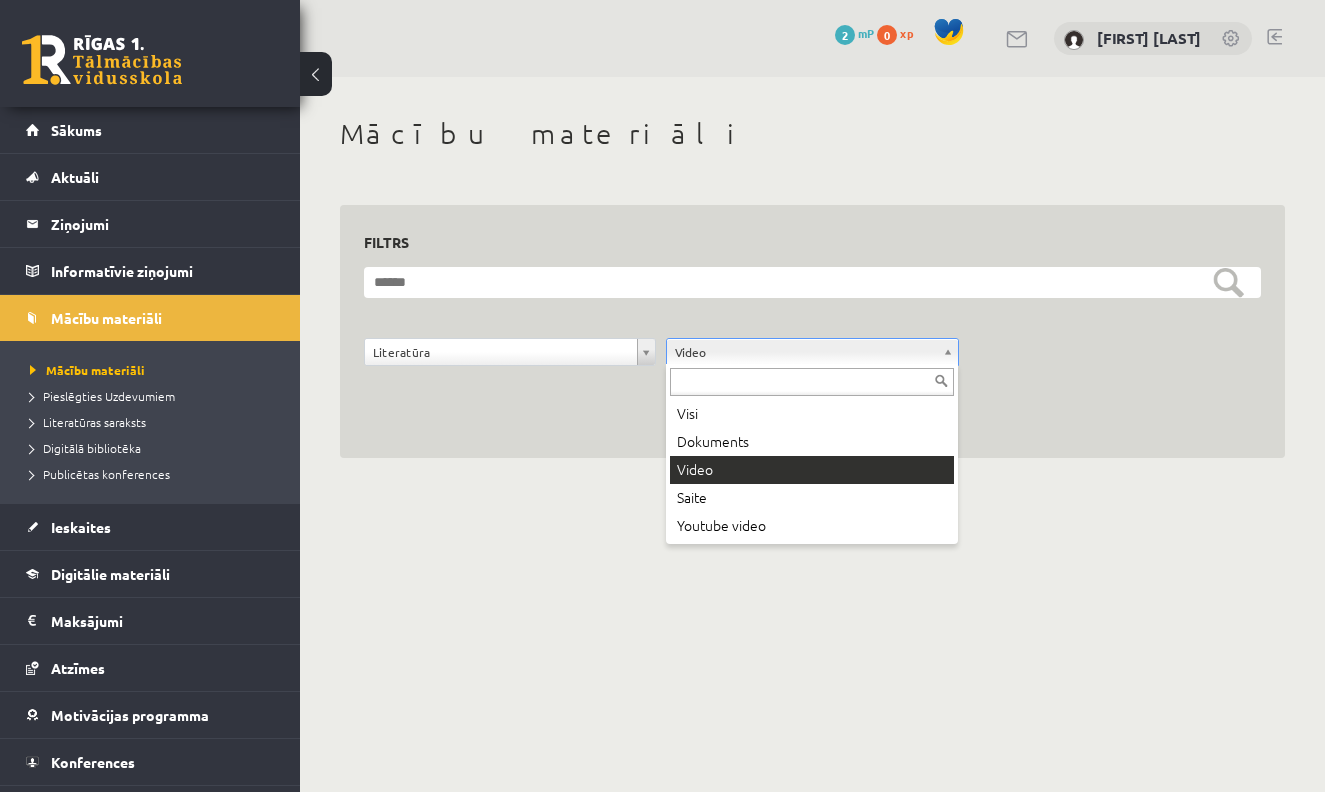 drag, startPoint x: 948, startPoint y: 354, endPoint x: 938, endPoint y: 356, distance: 10.198039 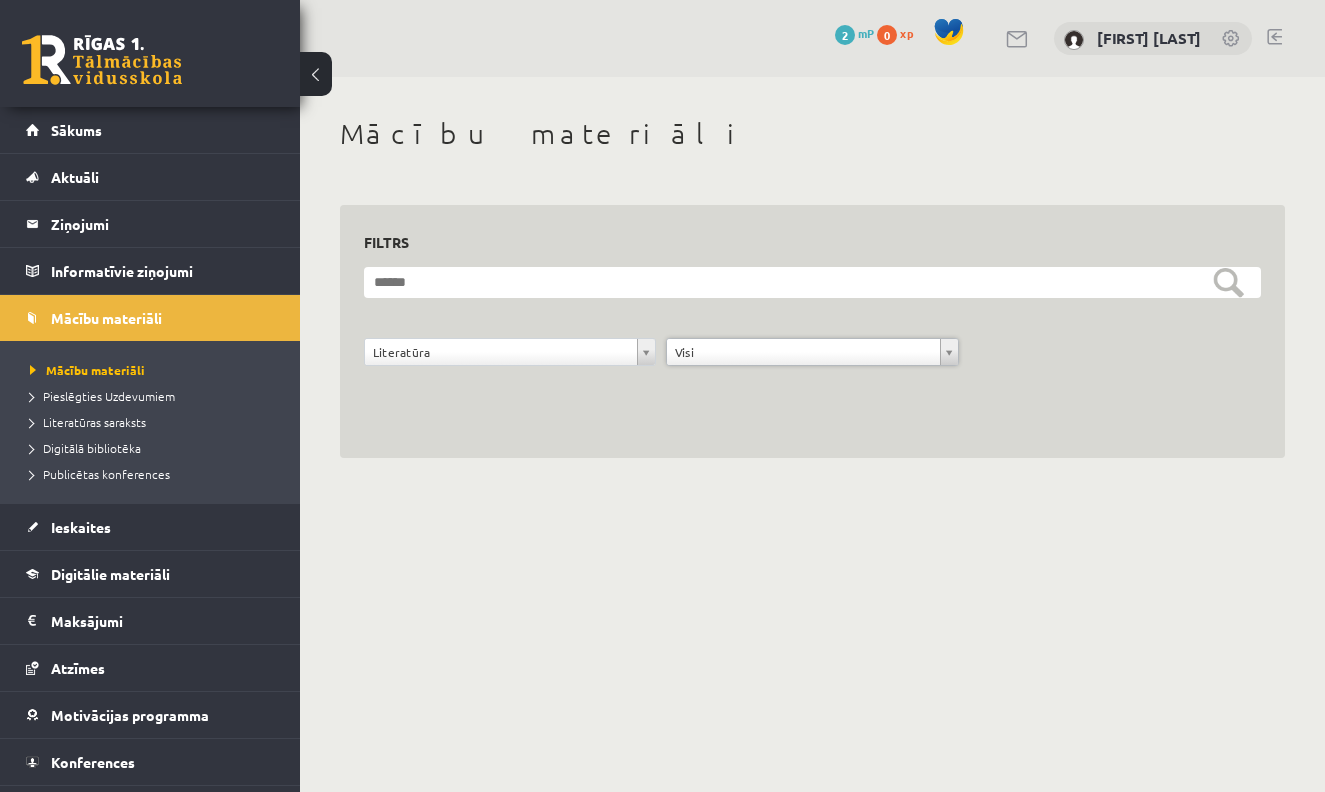 scroll, scrollTop: 0, scrollLeft: 0, axis: both 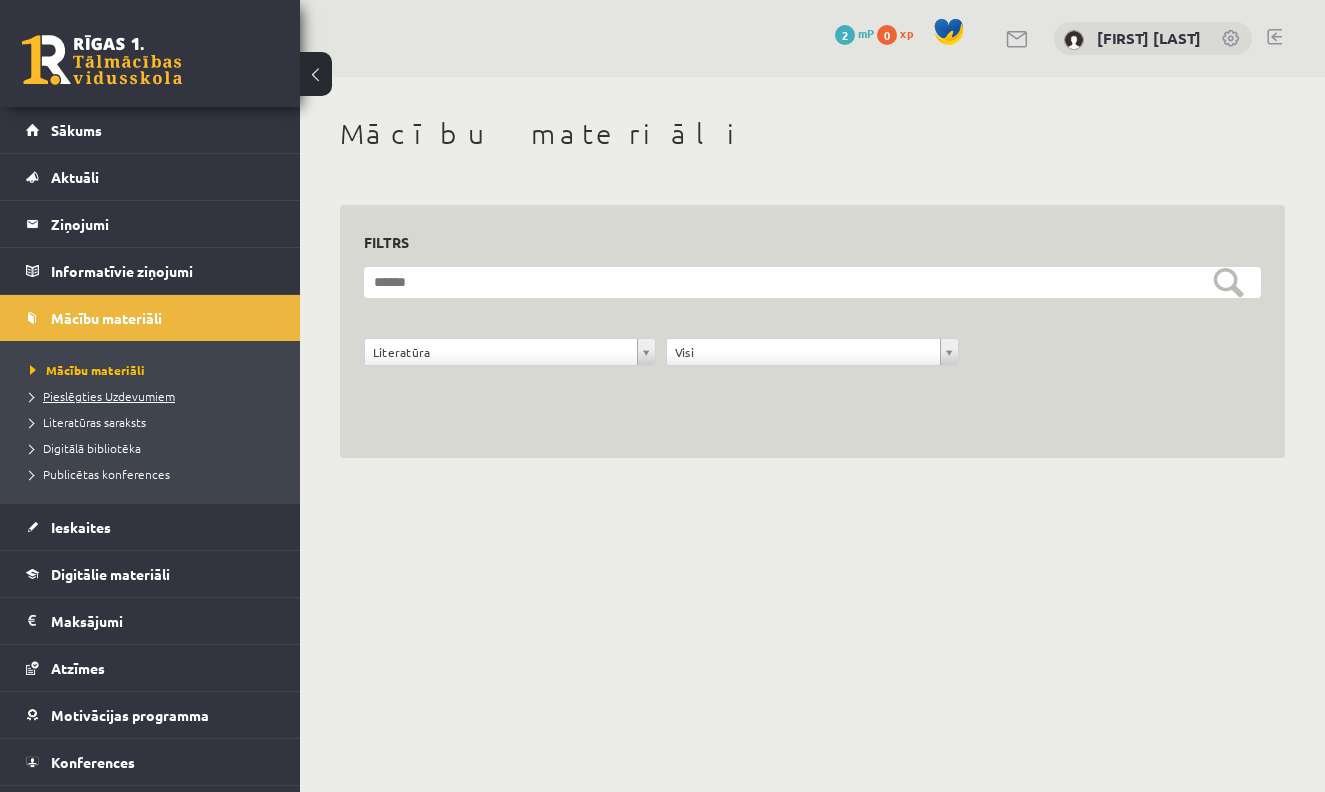 click on "Pieslēgties Uzdevumiem" at bounding box center (102, 396) 